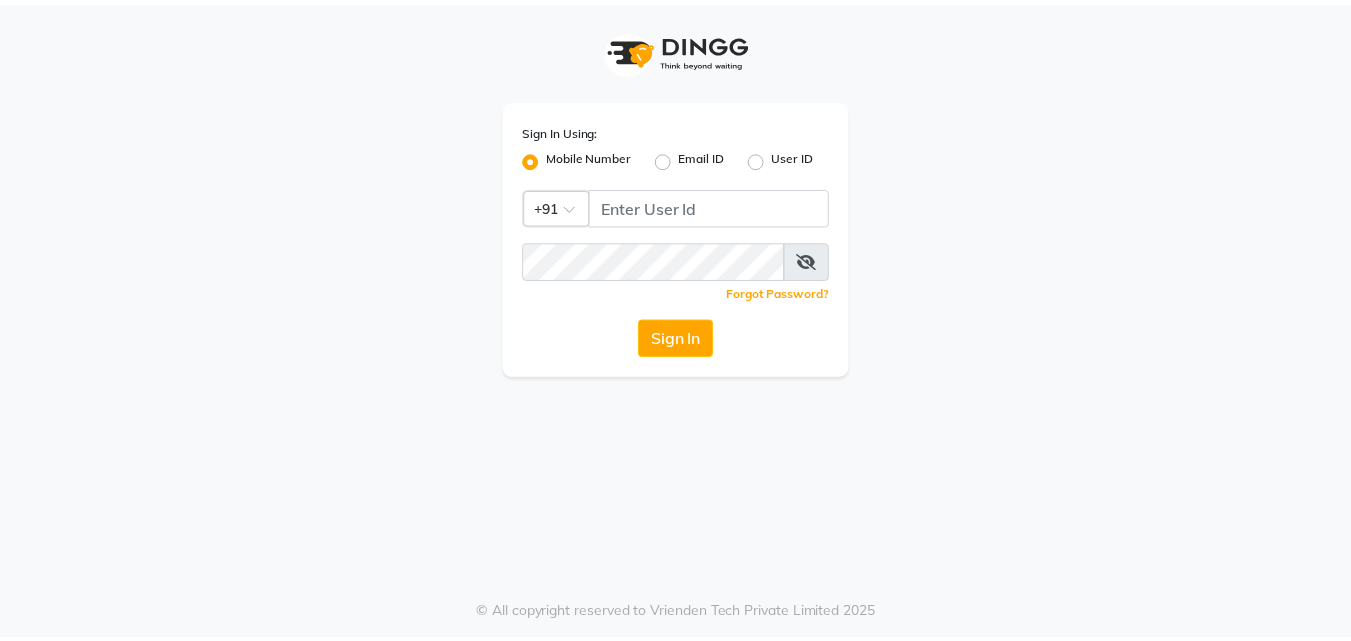 scroll, scrollTop: 0, scrollLeft: 0, axis: both 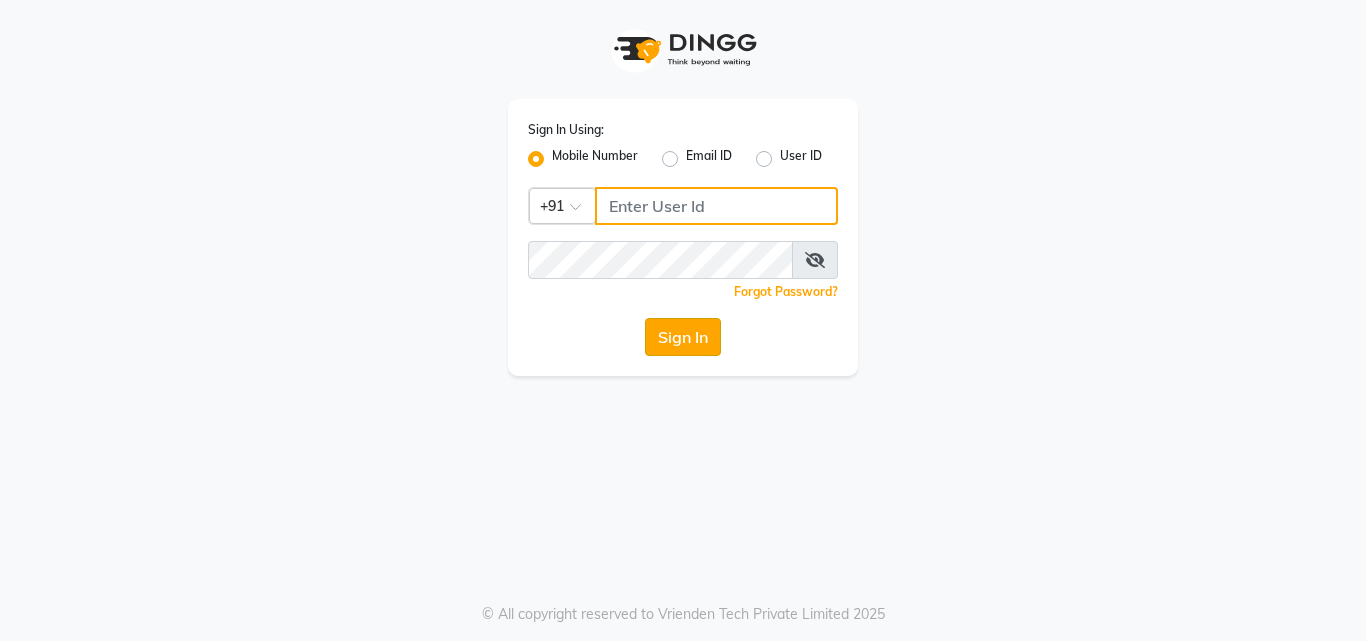 type on "7470907037" 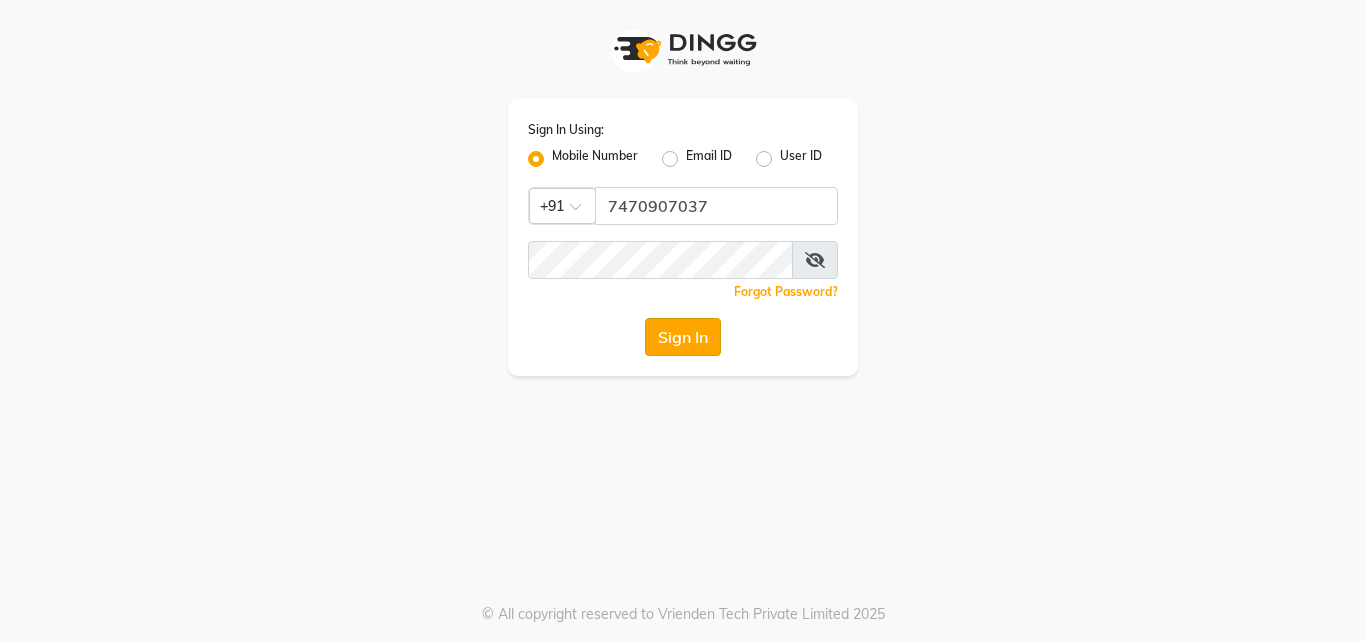 click on "Sign In" 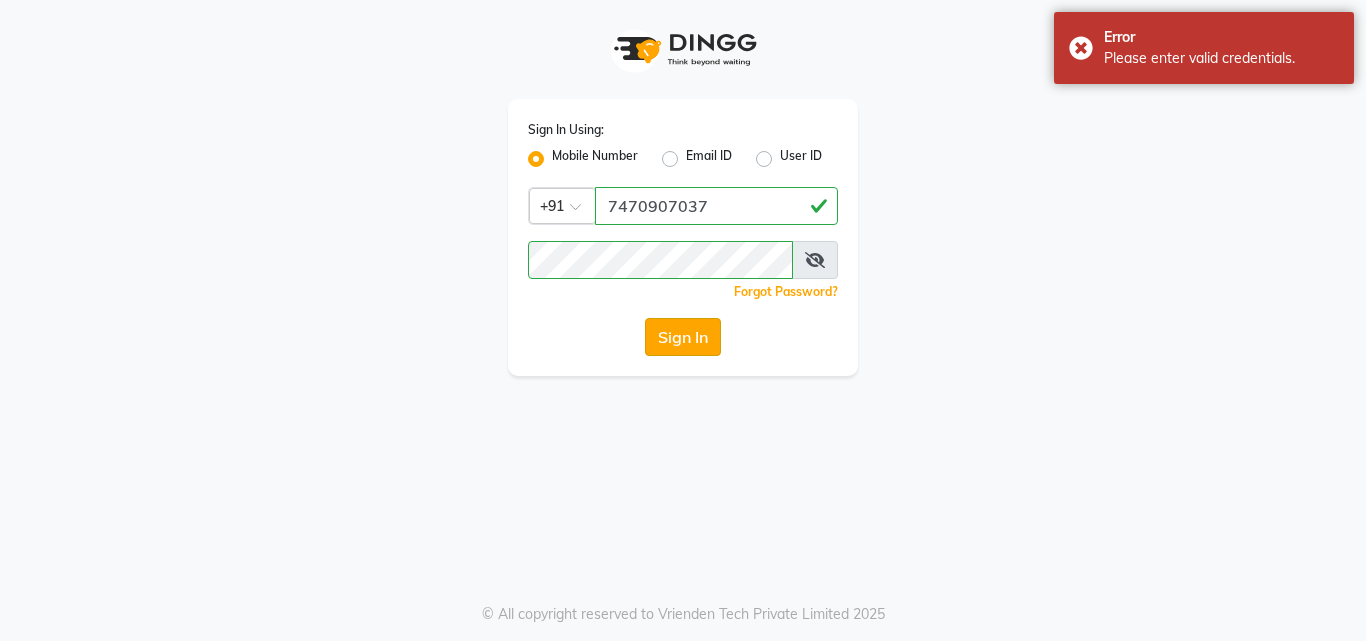 click on "Sign In" 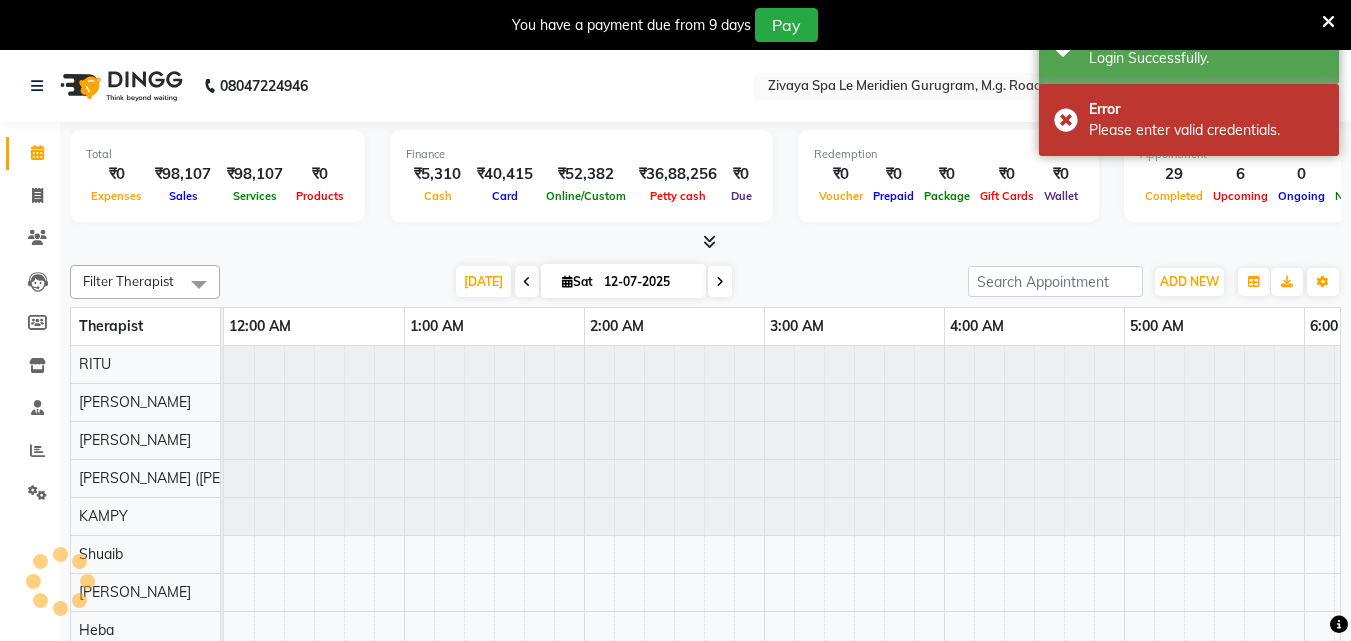 scroll, scrollTop: 0, scrollLeft: 1081, axis: horizontal 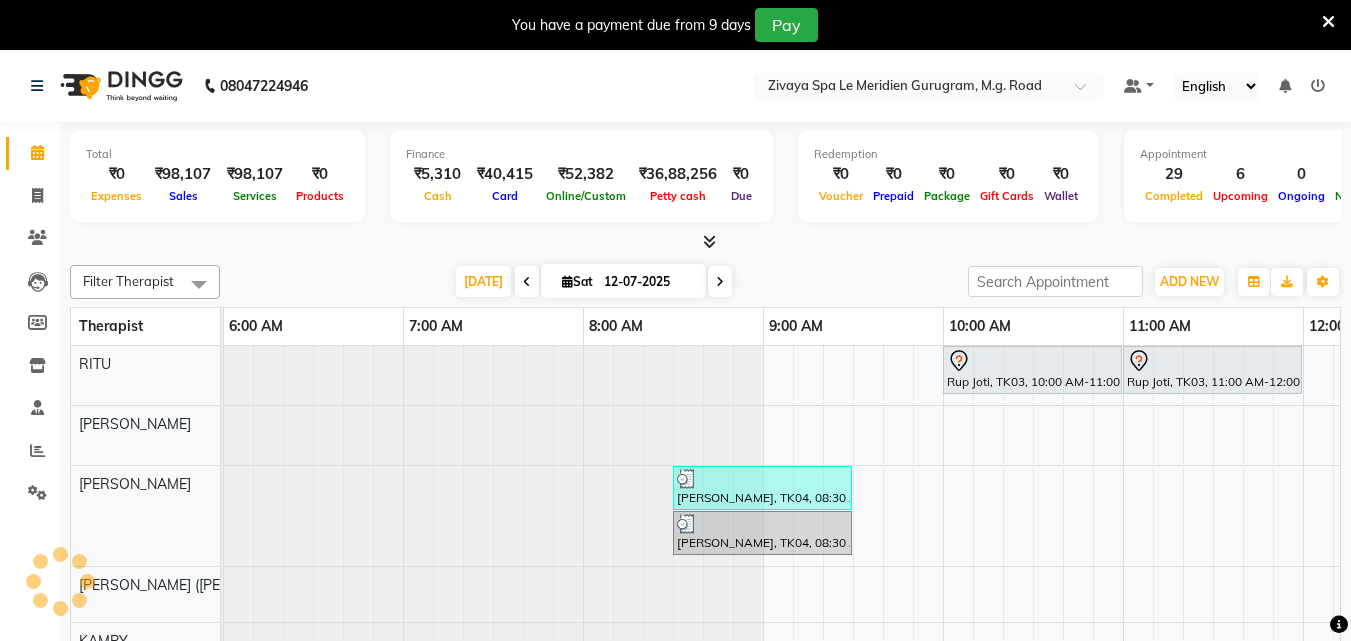 click at bounding box center [1328, 22] 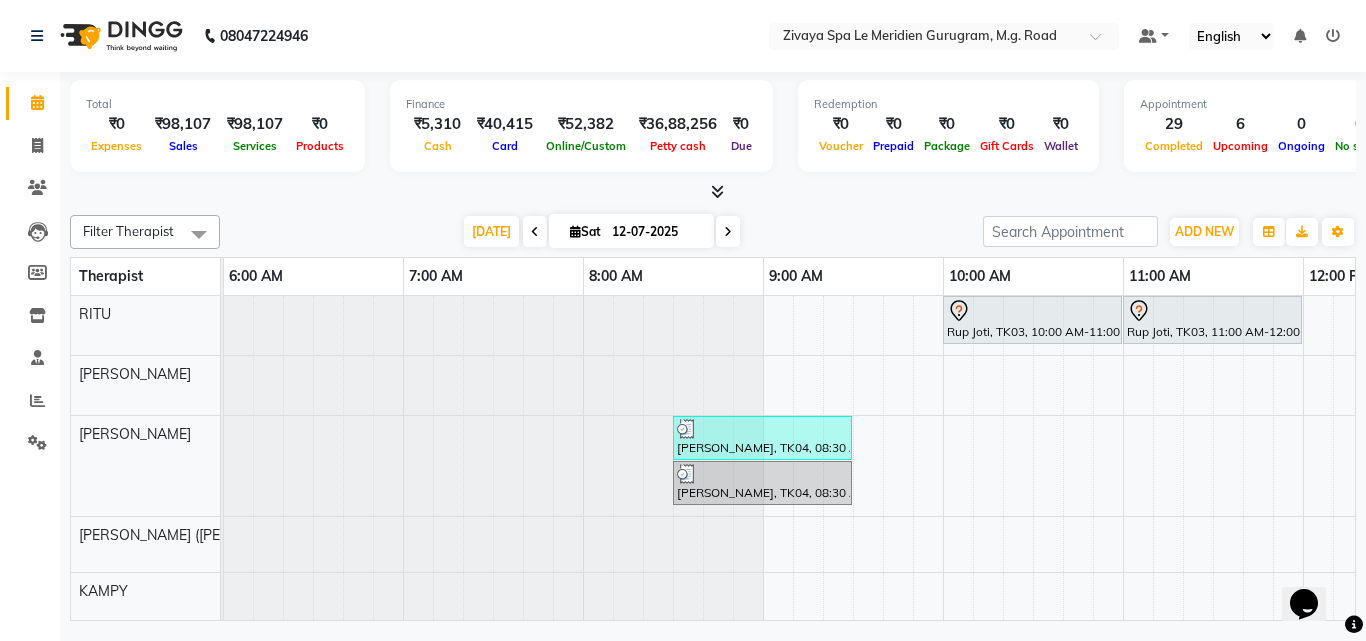 scroll, scrollTop: 0, scrollLeft: 0, axis: both 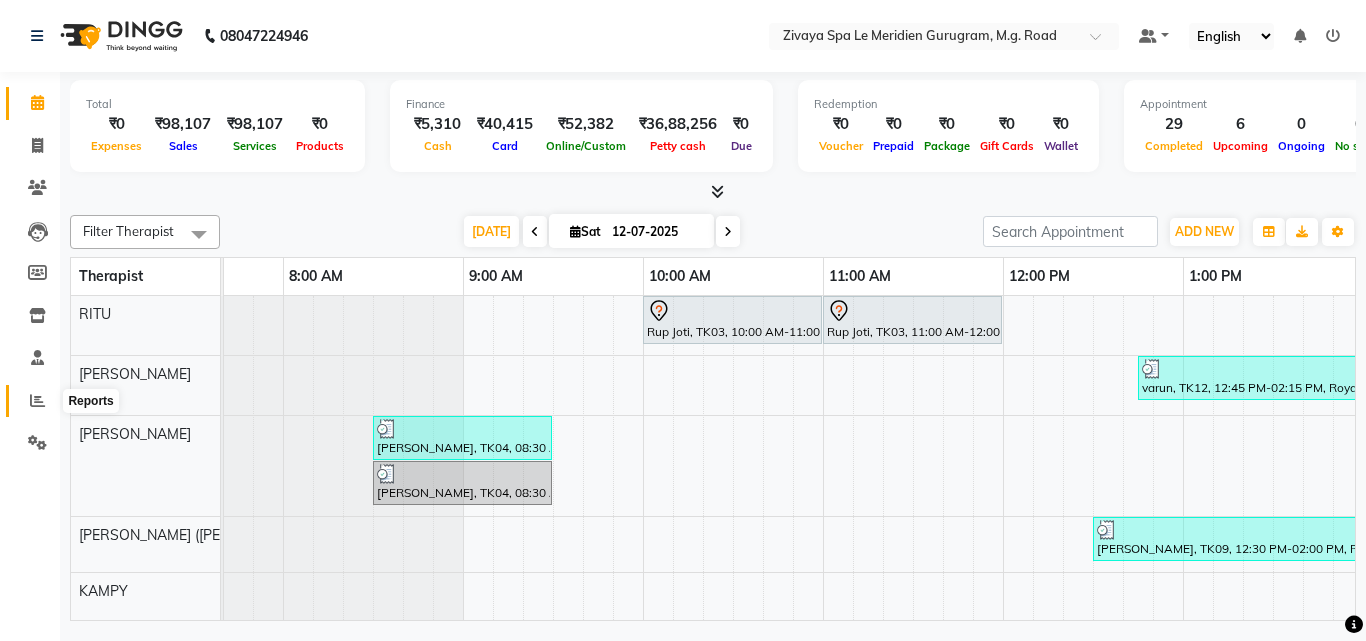 click 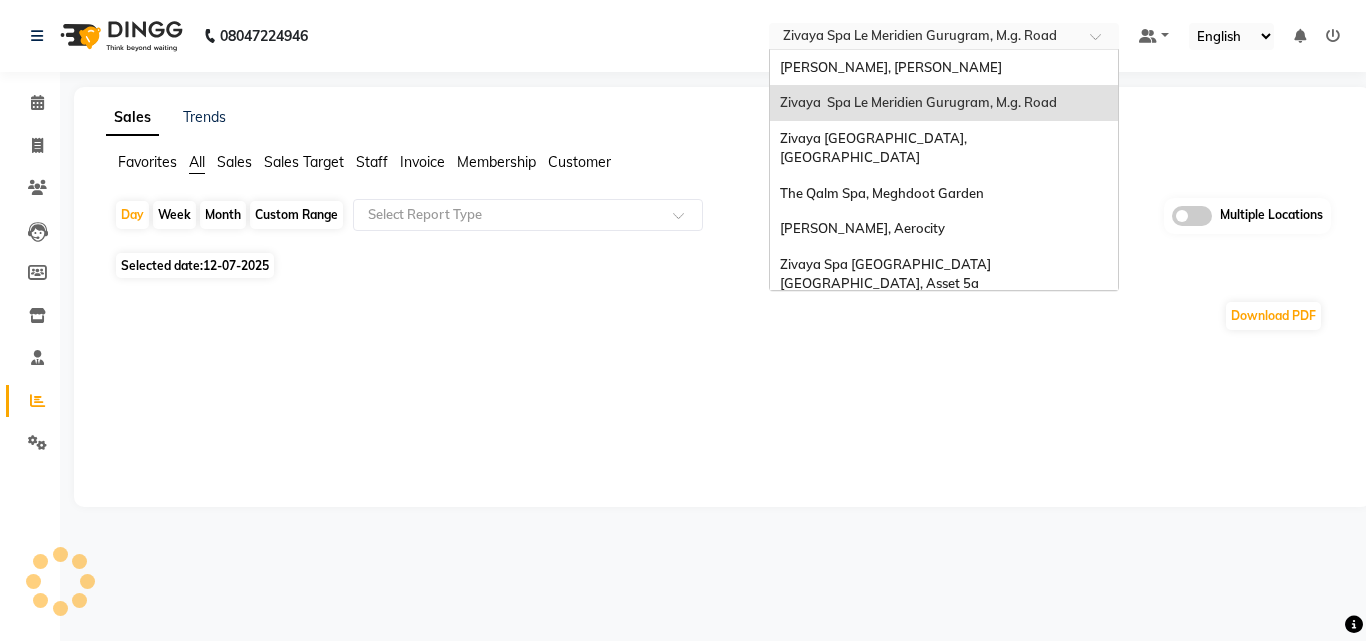click at bounding box center (924, 38) 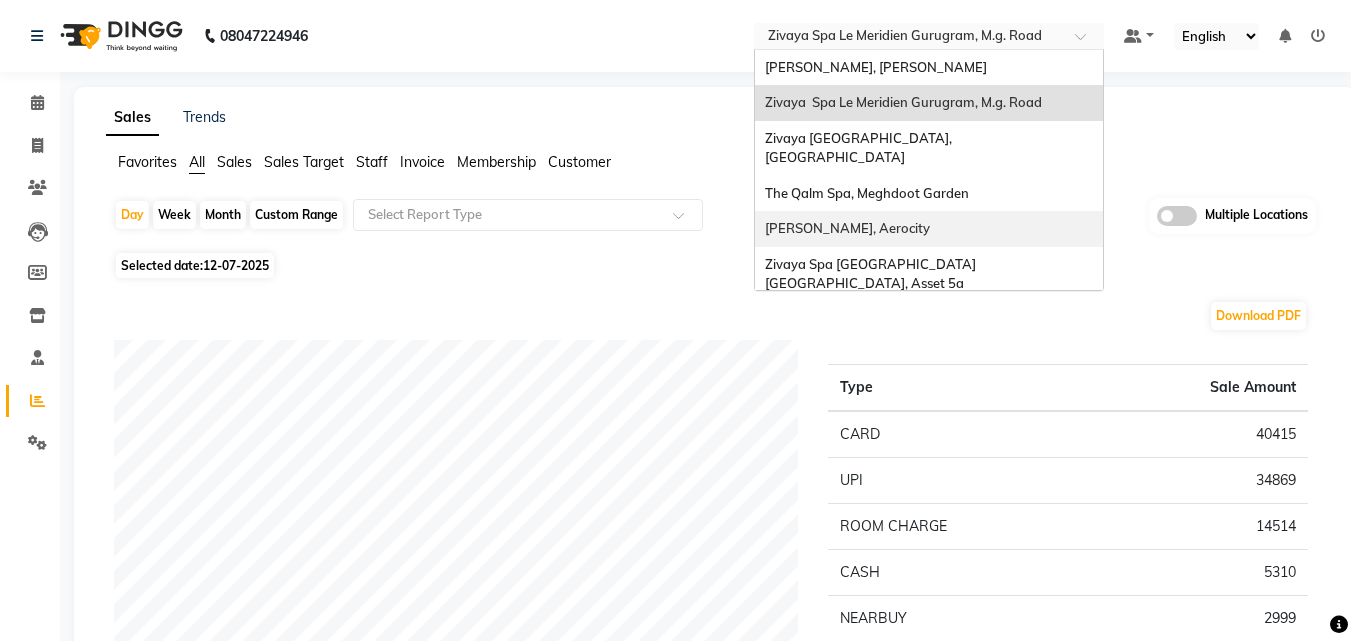 click on "[PERSON_NAME], Aerocity" at bounding box center (929, 229) 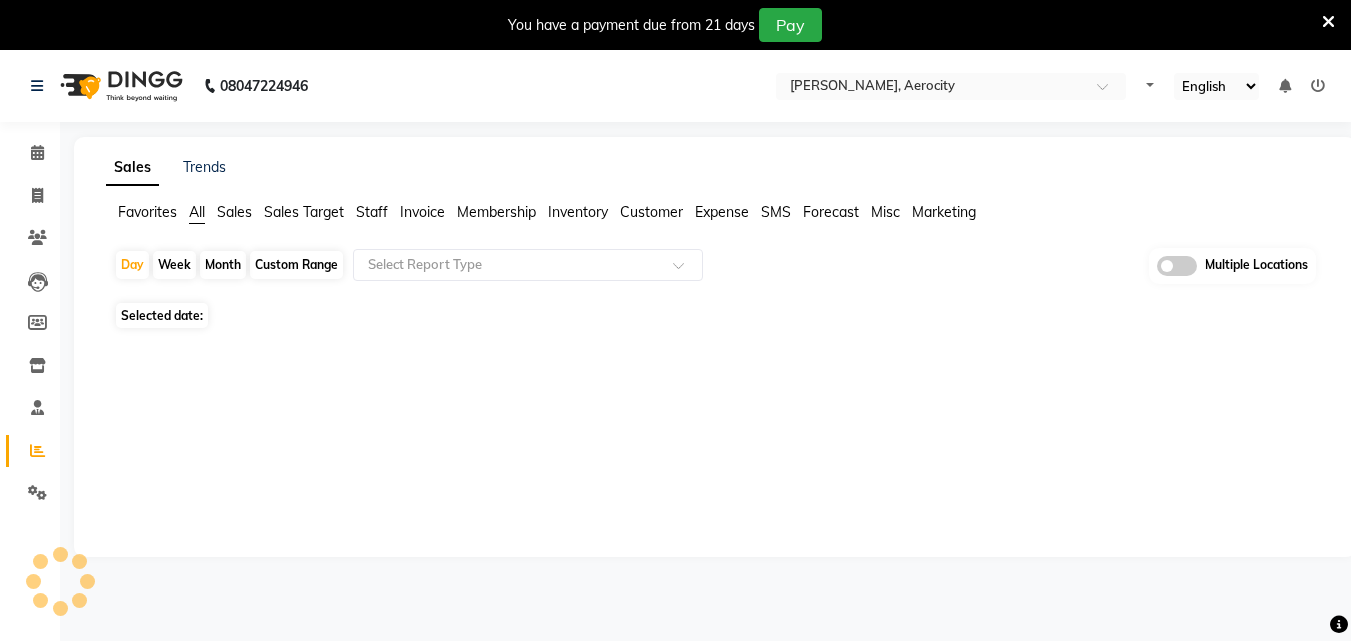 scroll, scrollTop: 0, scrollLeft: 0, axis: both 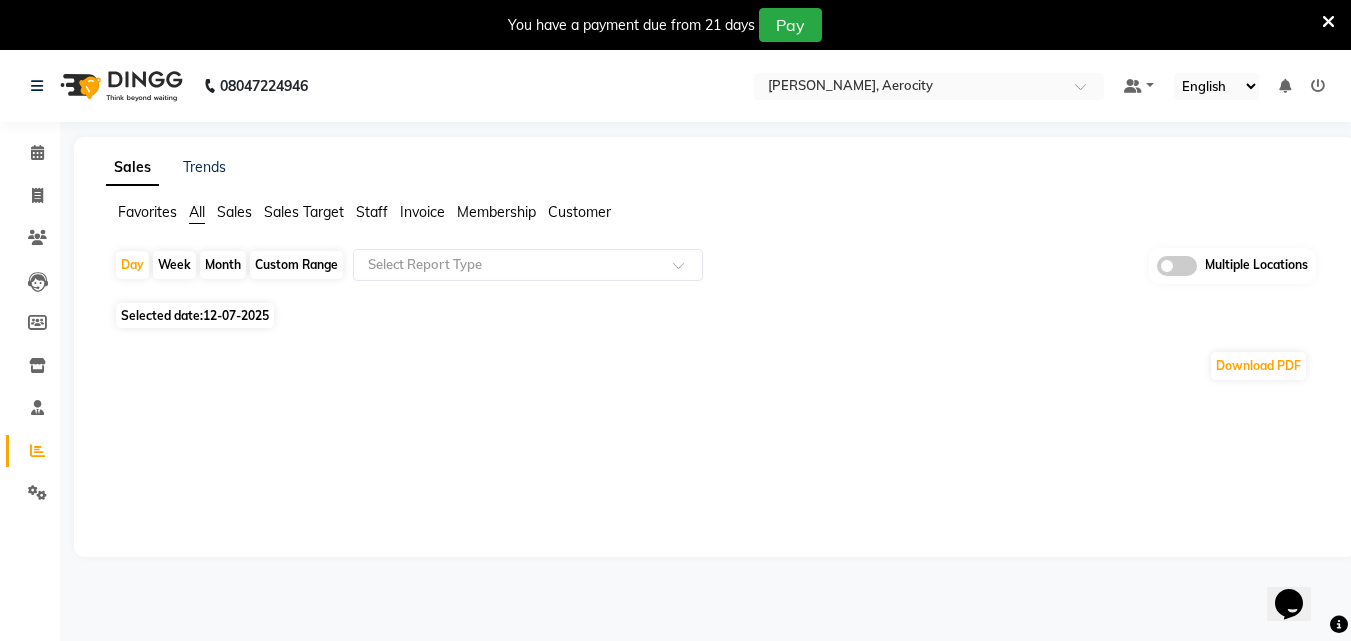 click at bounding box center [1328, 22] 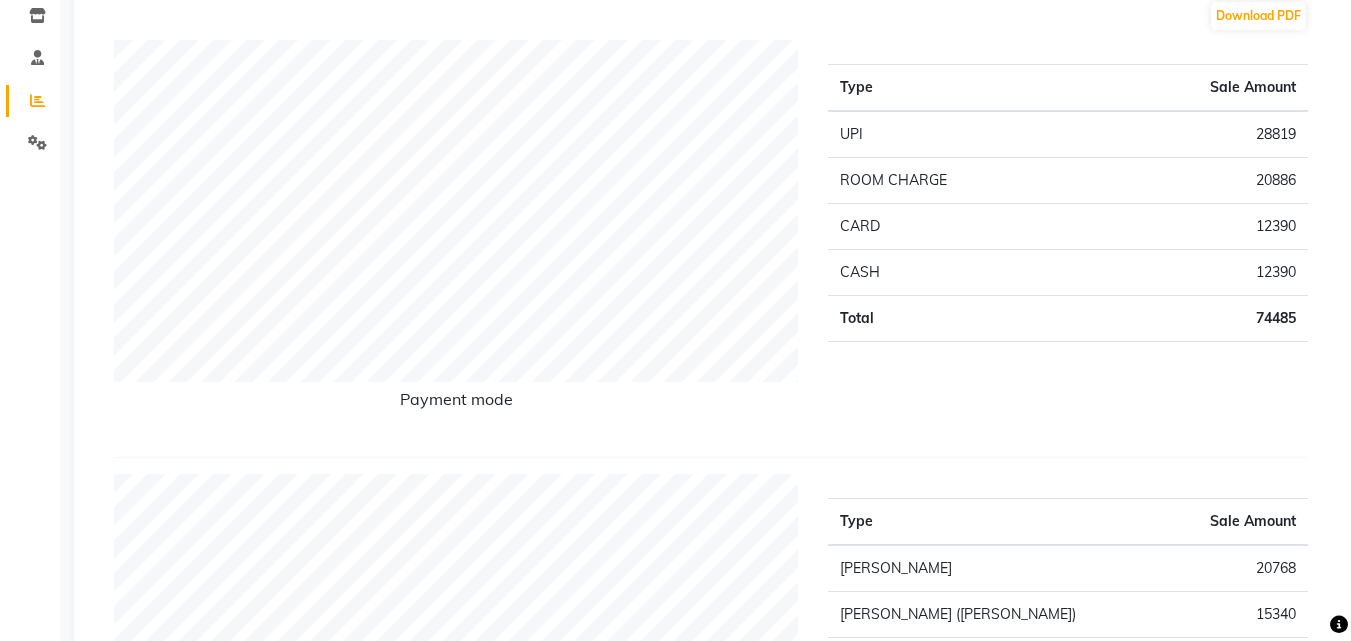scroll, scrollTop: 0, scrollLeft: 0, axis: both 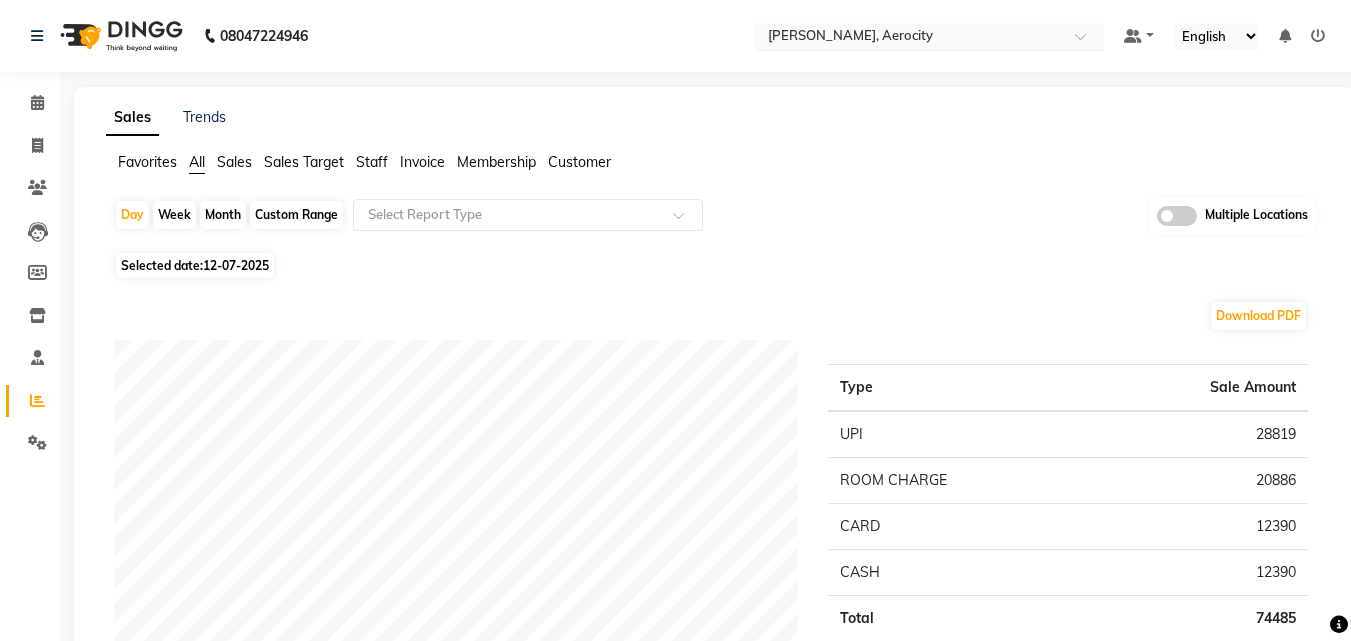 click at bounding box center [909, 38] 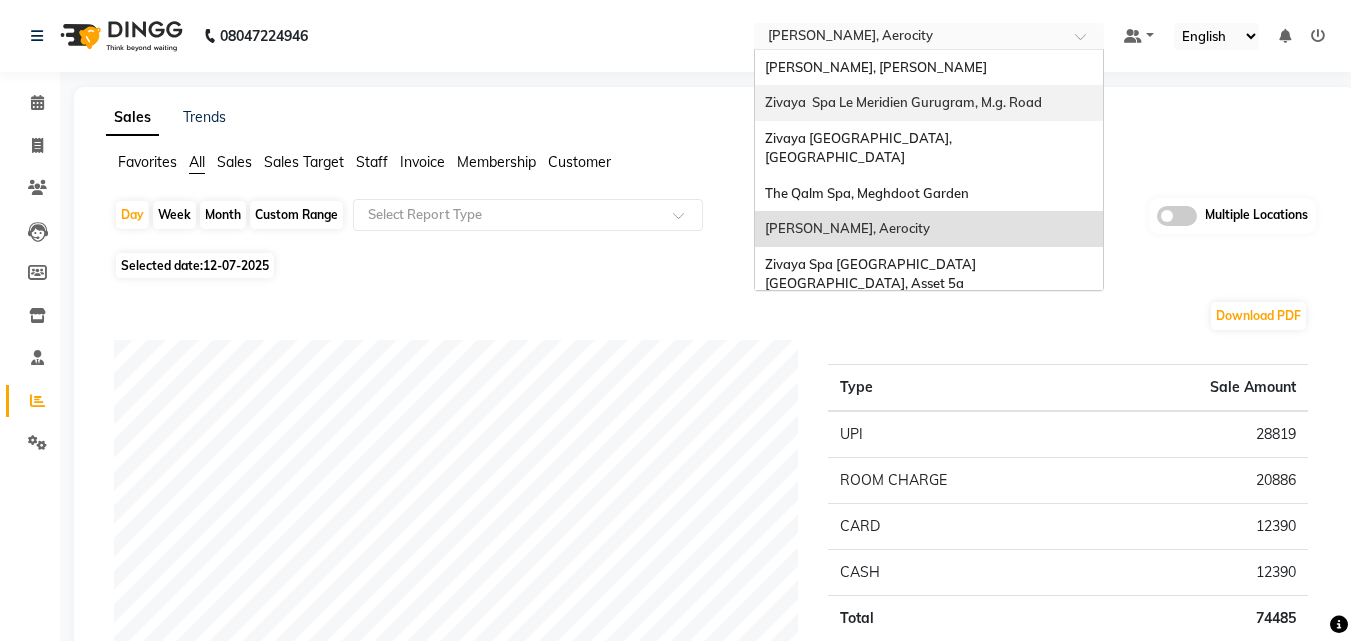 click on "Zivaya  Spa Le Meridien Gurugram, M.g. Road" at bounding box center (929, 103) 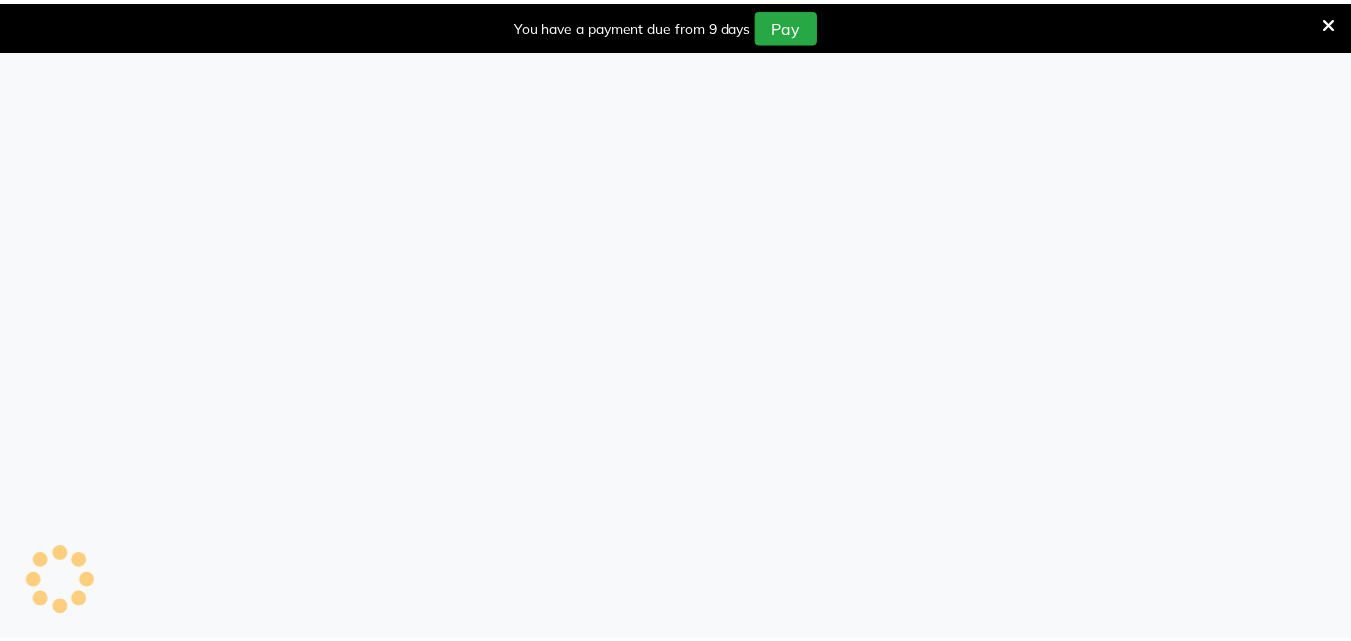 scroll, scrollTop: 0, scrollLeft: 0, axis: both 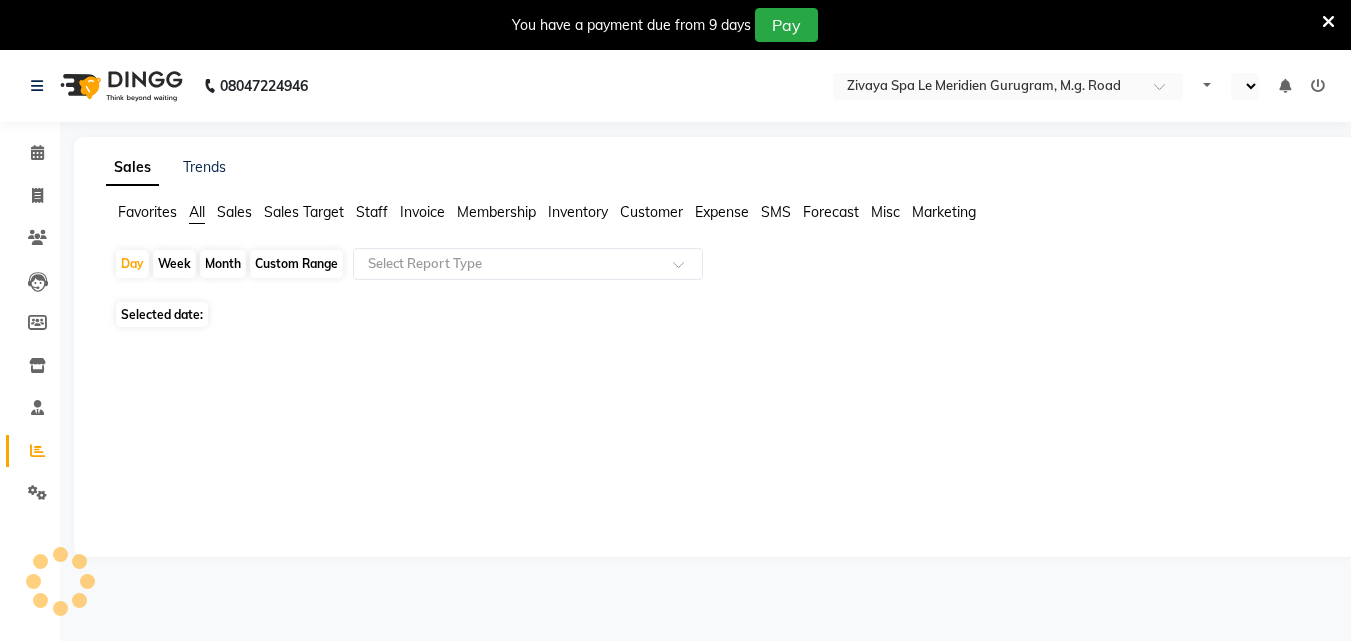 select on "en" 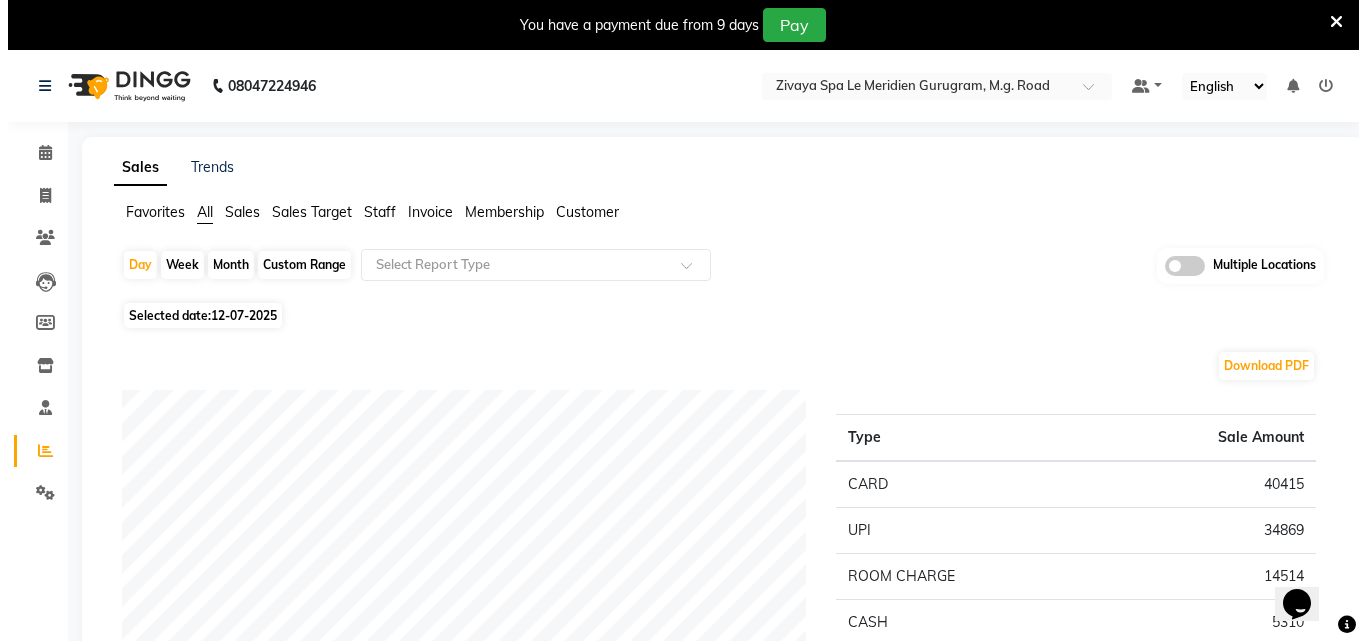 scroll, scrollTop: 0, scrollLeft: 0, axis: both 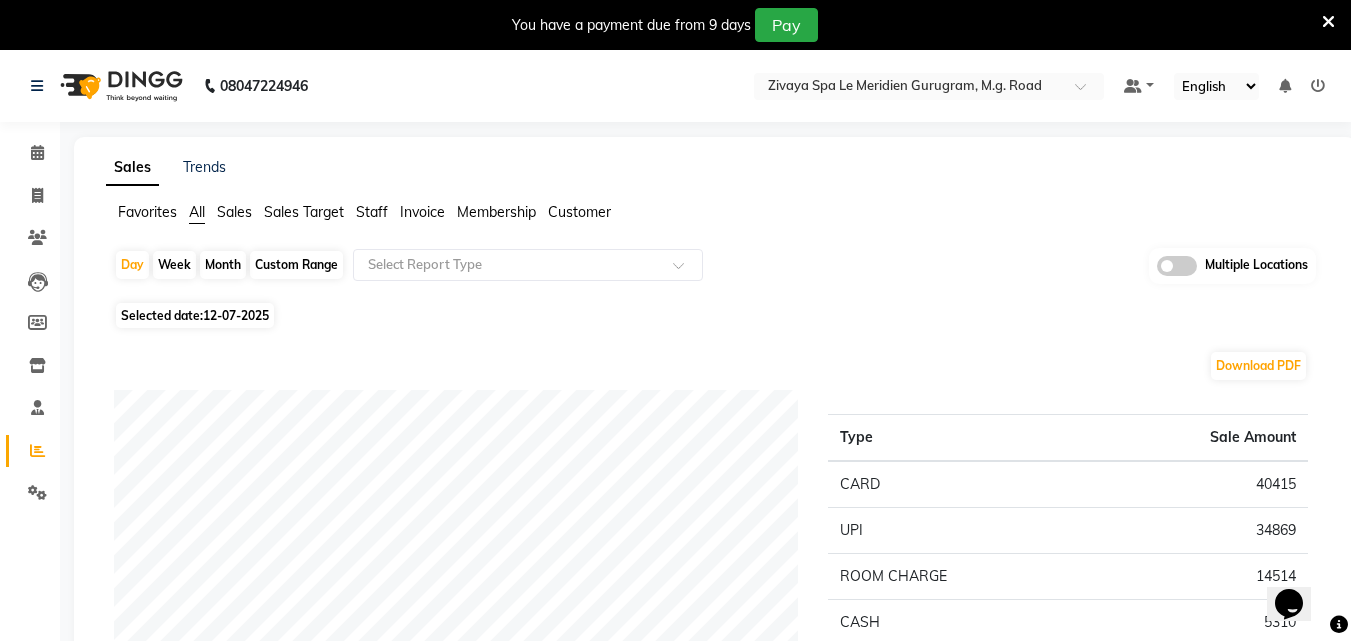 click at bounding box center (1328, 22) 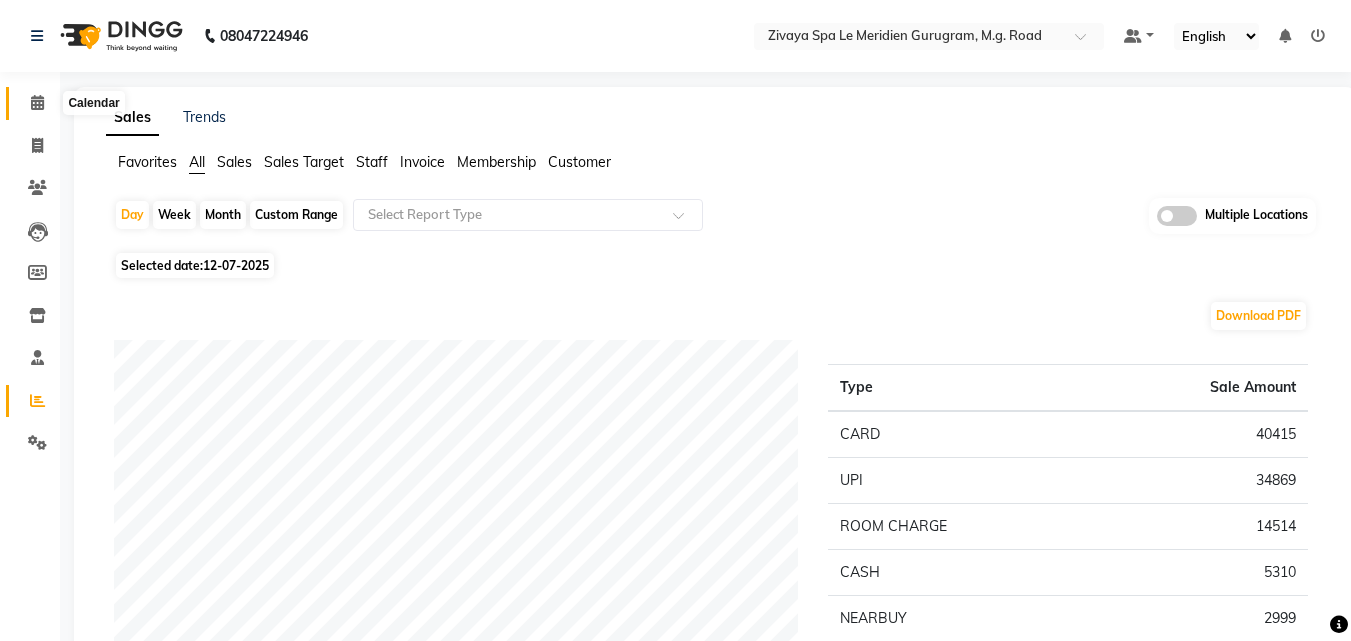 click 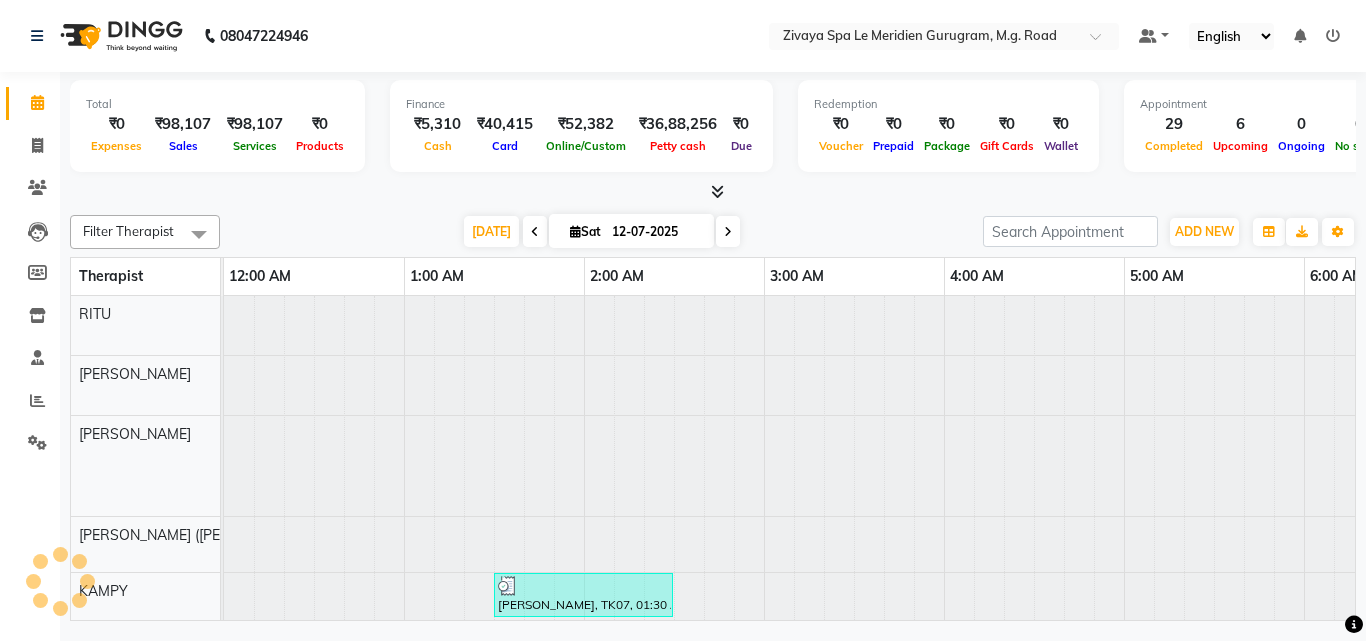 scroll, scrollTop: 0, scrollLeft: 3189, axis: horizontal 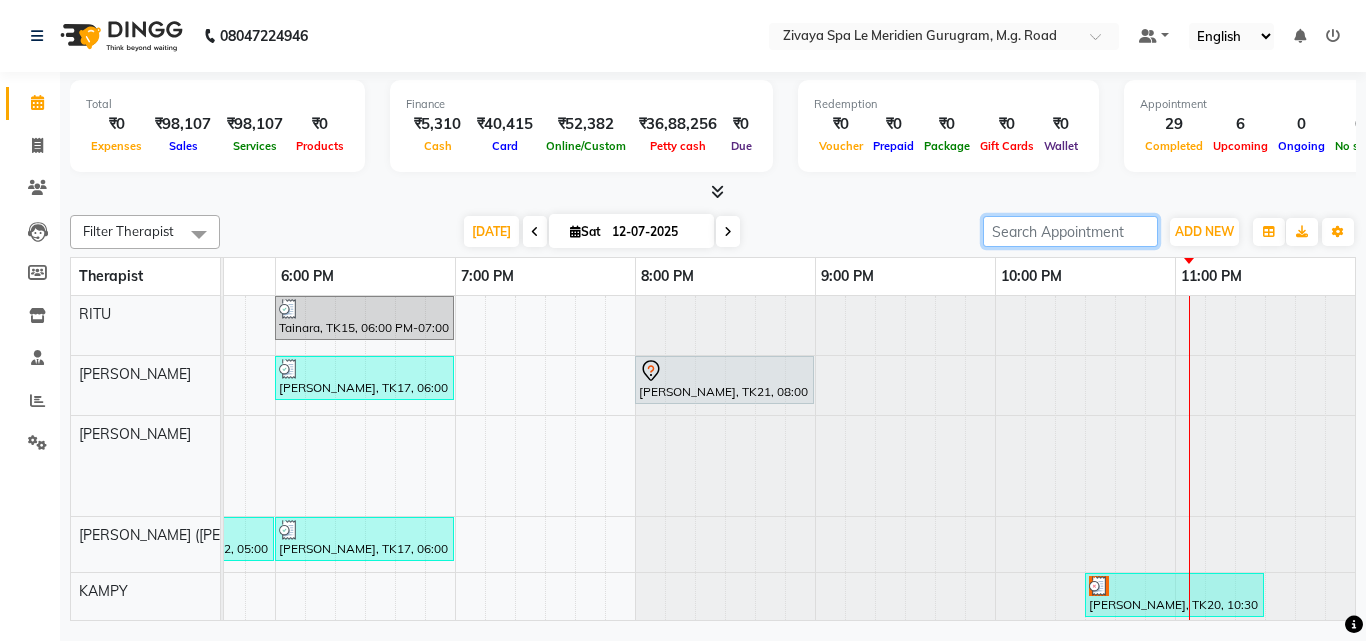 click at bounding box center [1070, 231] 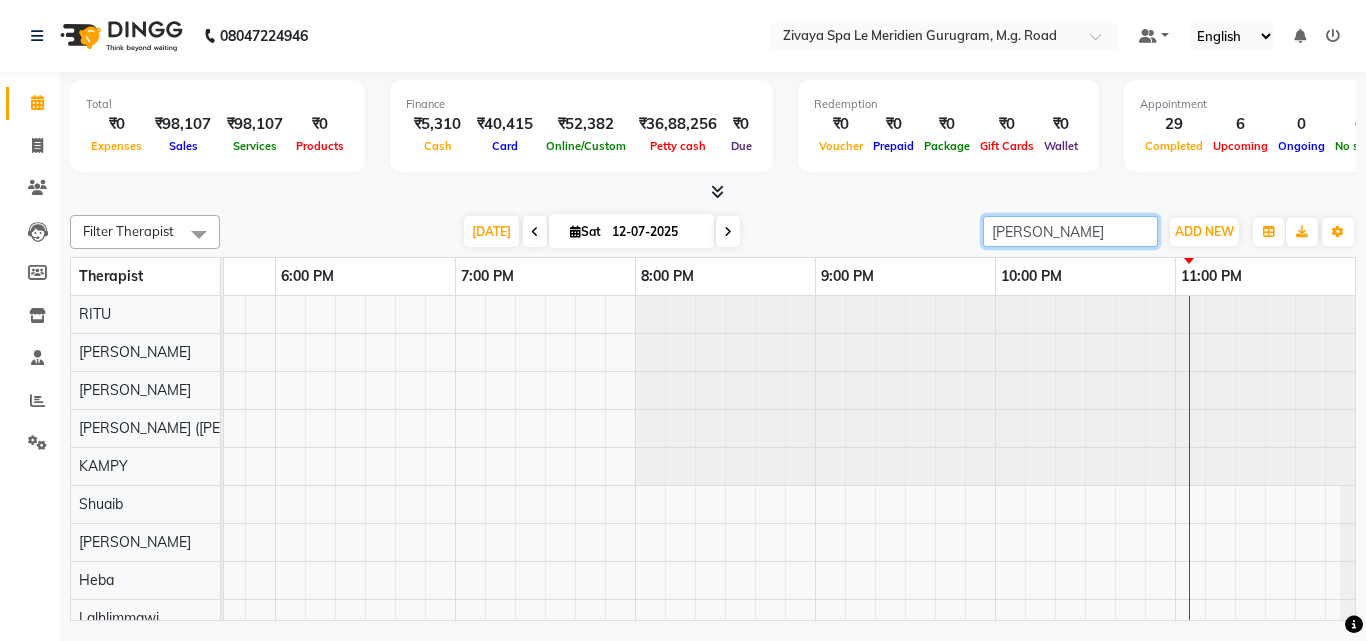 type on "nagen" 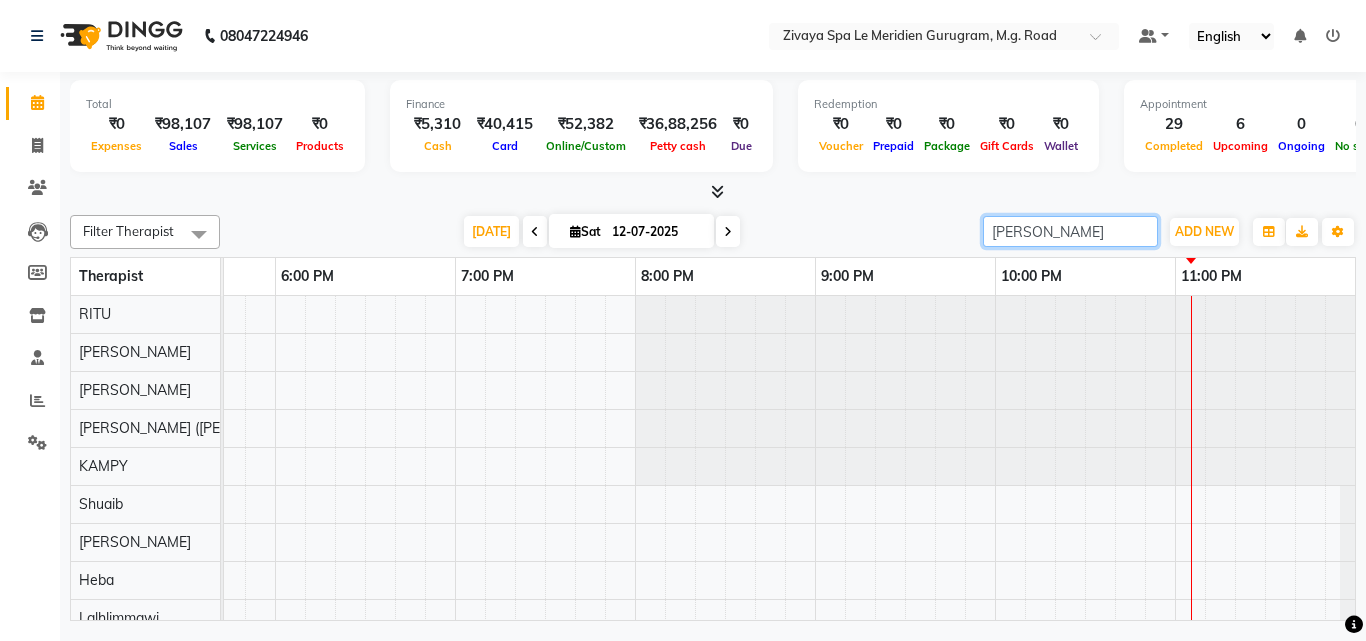 click on "nagen" at bounding box center (1070, 231) 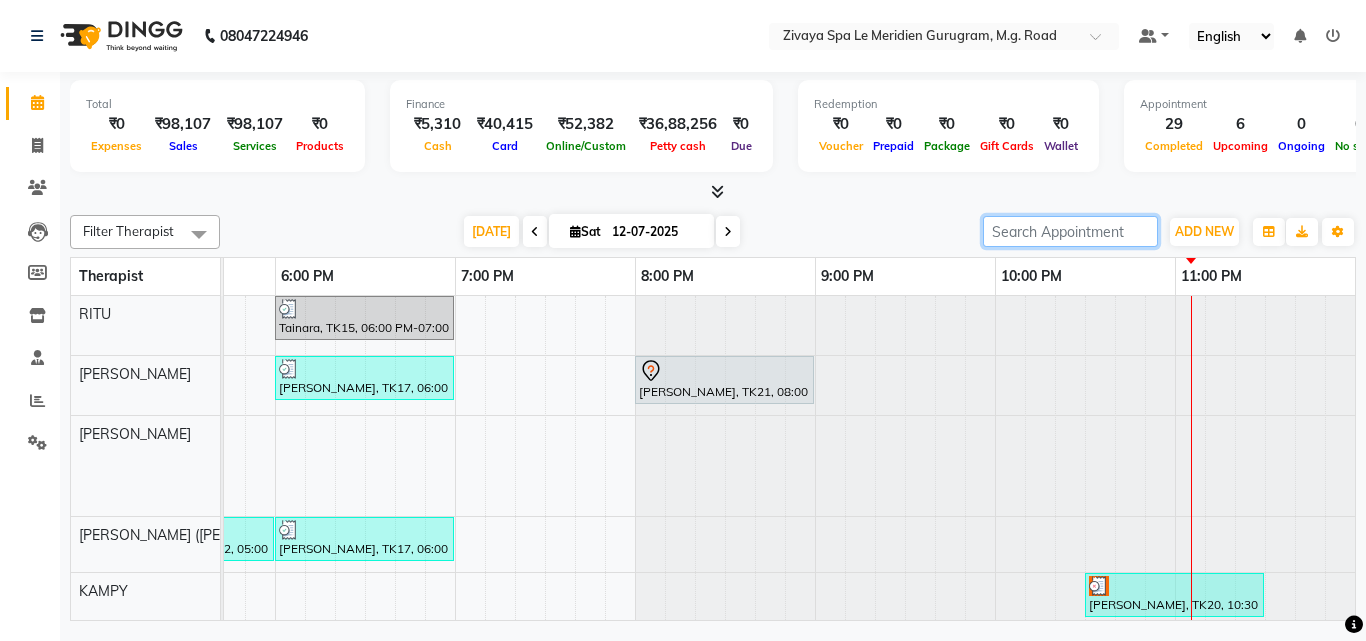 scroll, scrollTop: 159, scrollLeft: 3204, axis: both 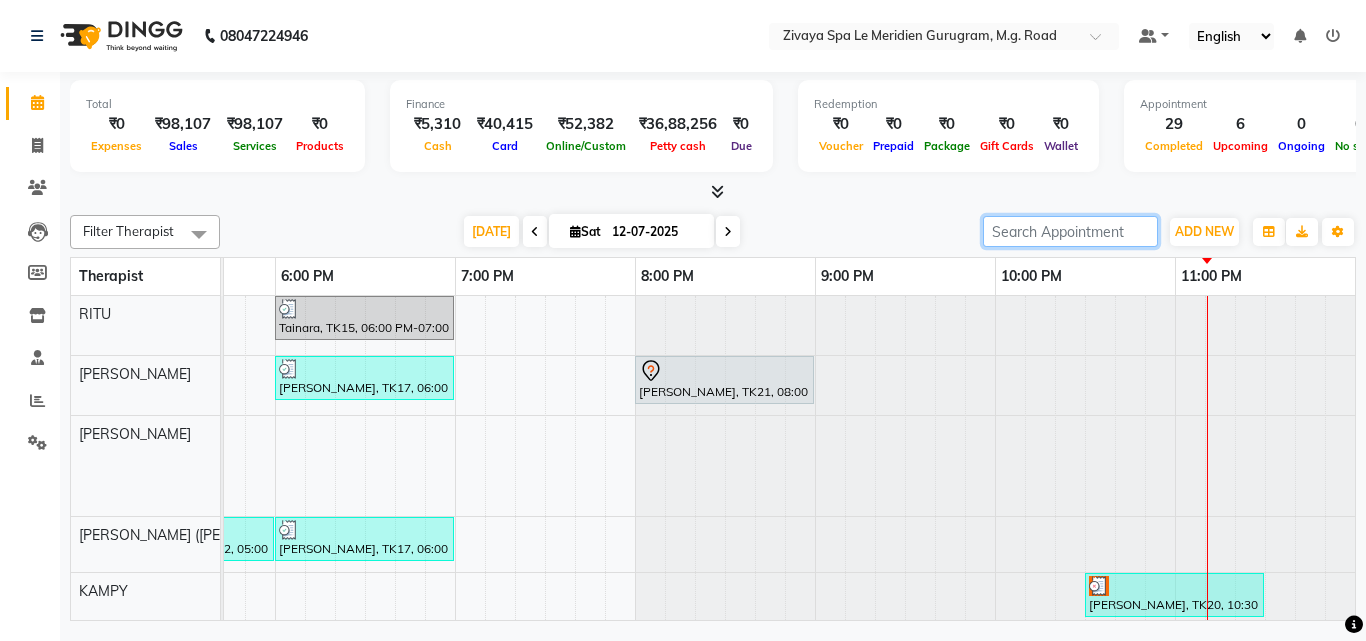 click at bounding box center [1070, 231] 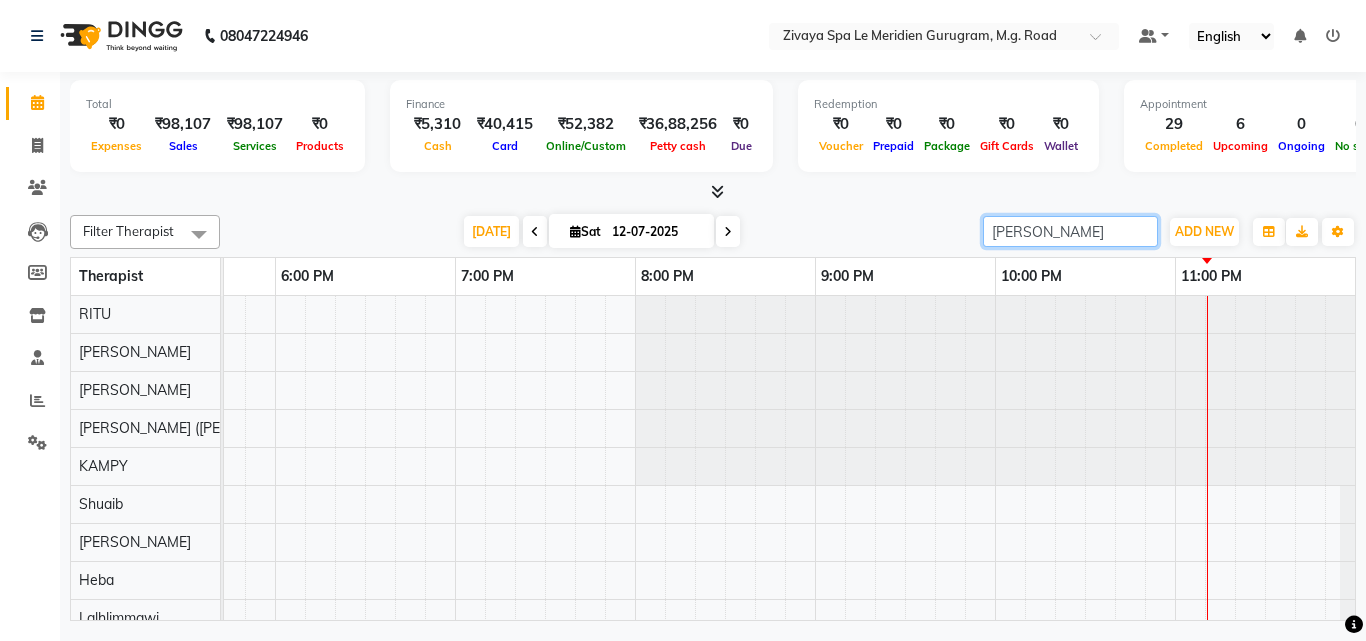 scroll, scrollTop: 155, scrollLeft: 3204, axis: both 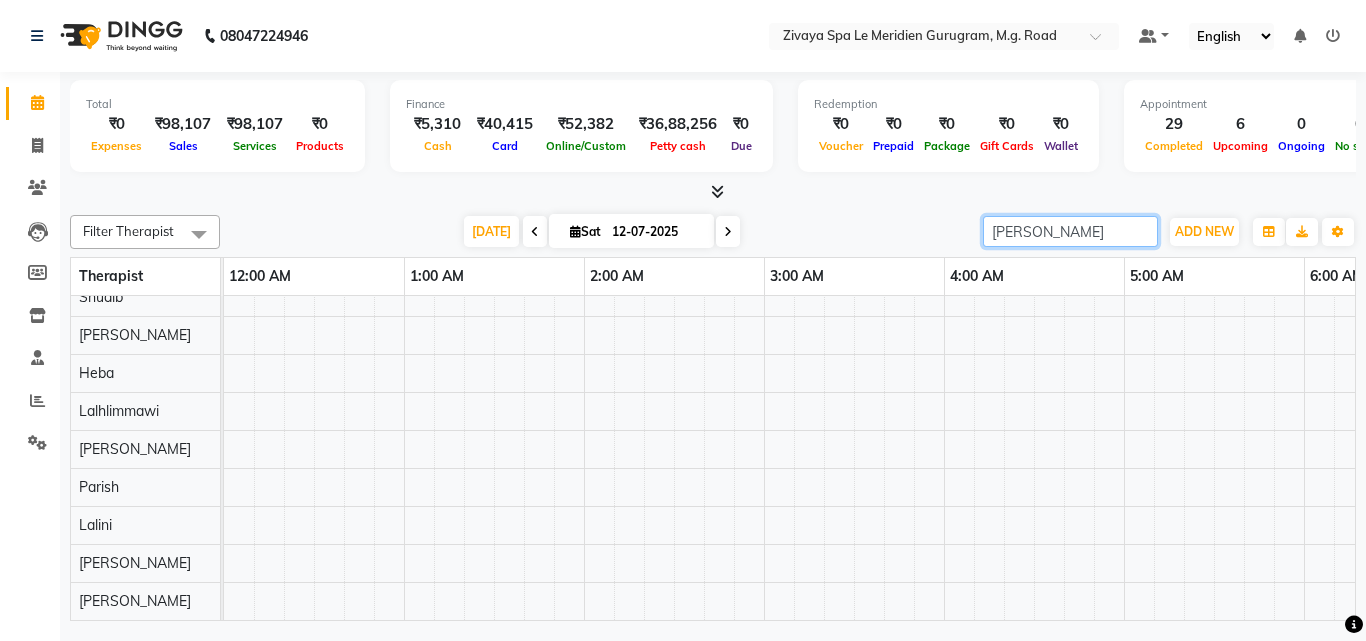 click on "Nagendra" at bounding box center [1070, 231] 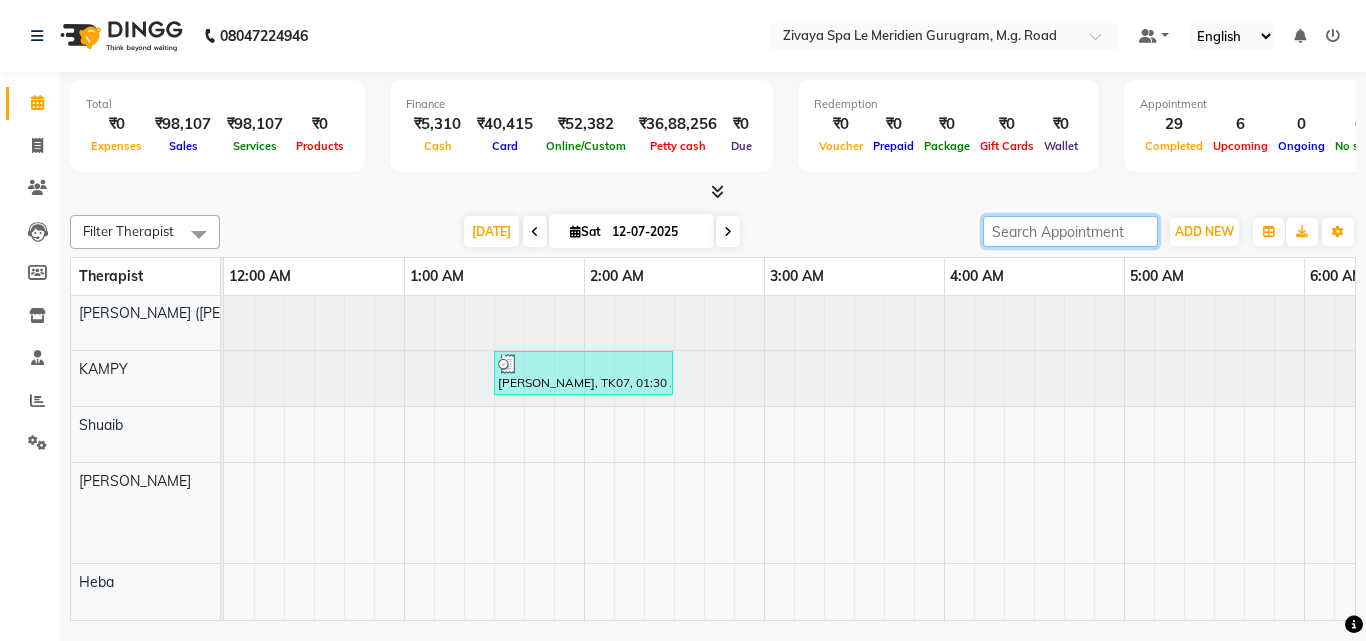 scroll, scrollTop: 529, scrollLeft: 0, axis: vertical 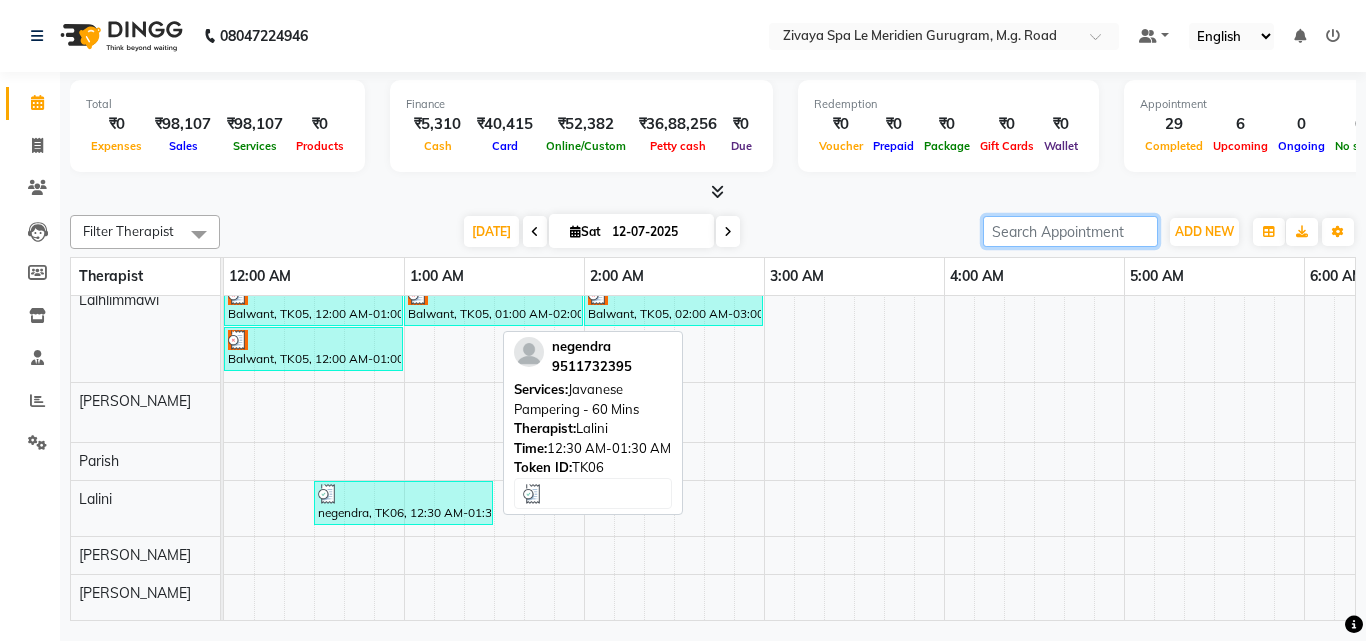 click at bounding box center (403, 494) 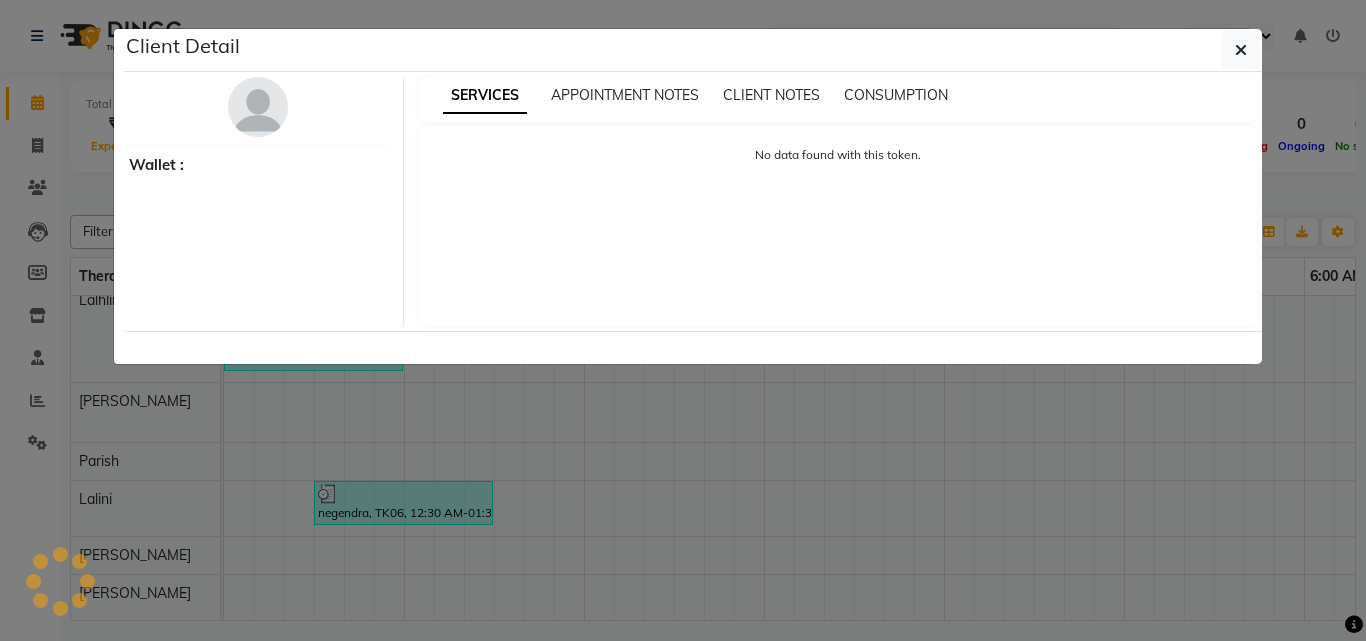 select on "3" 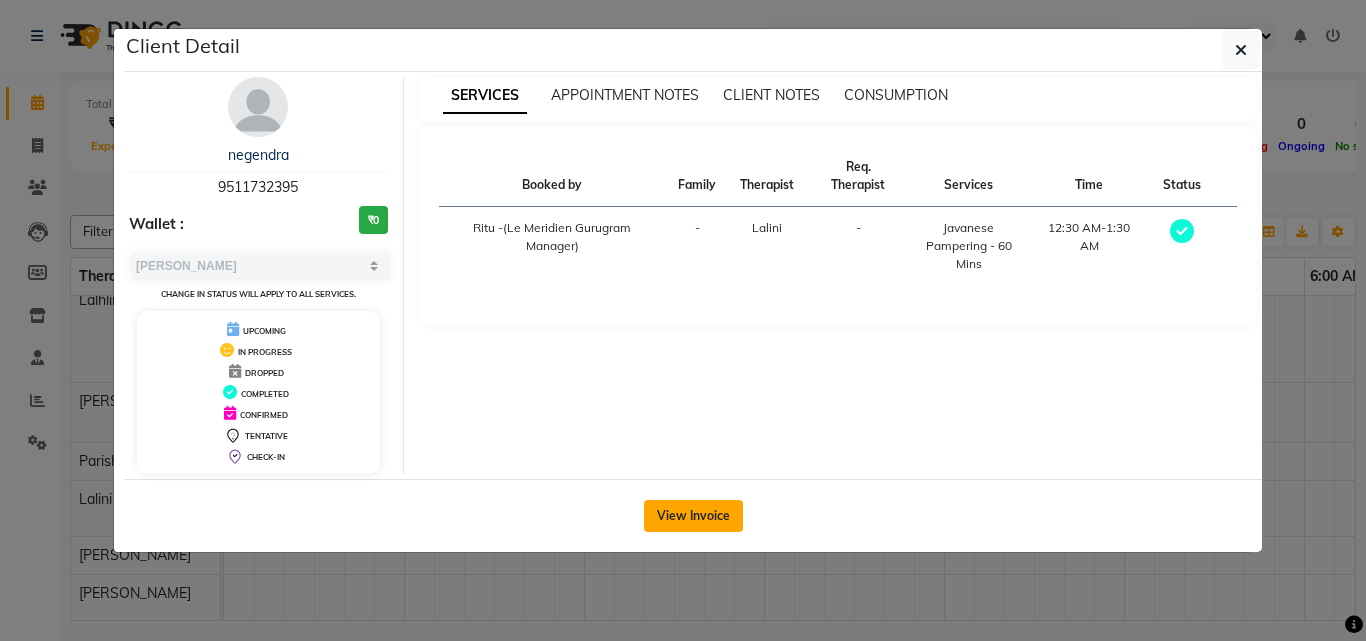 click on "View Invoice" 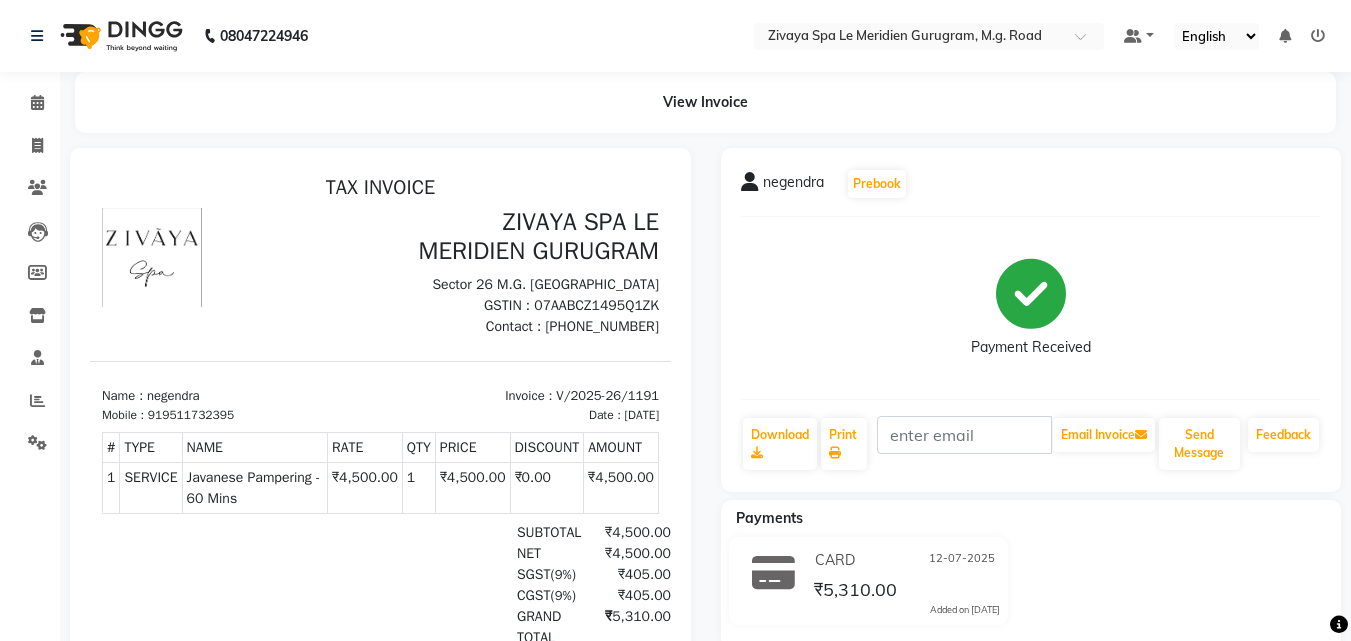 scroll, scrollTop: 16, scrollLeft: 0, axis: vertical 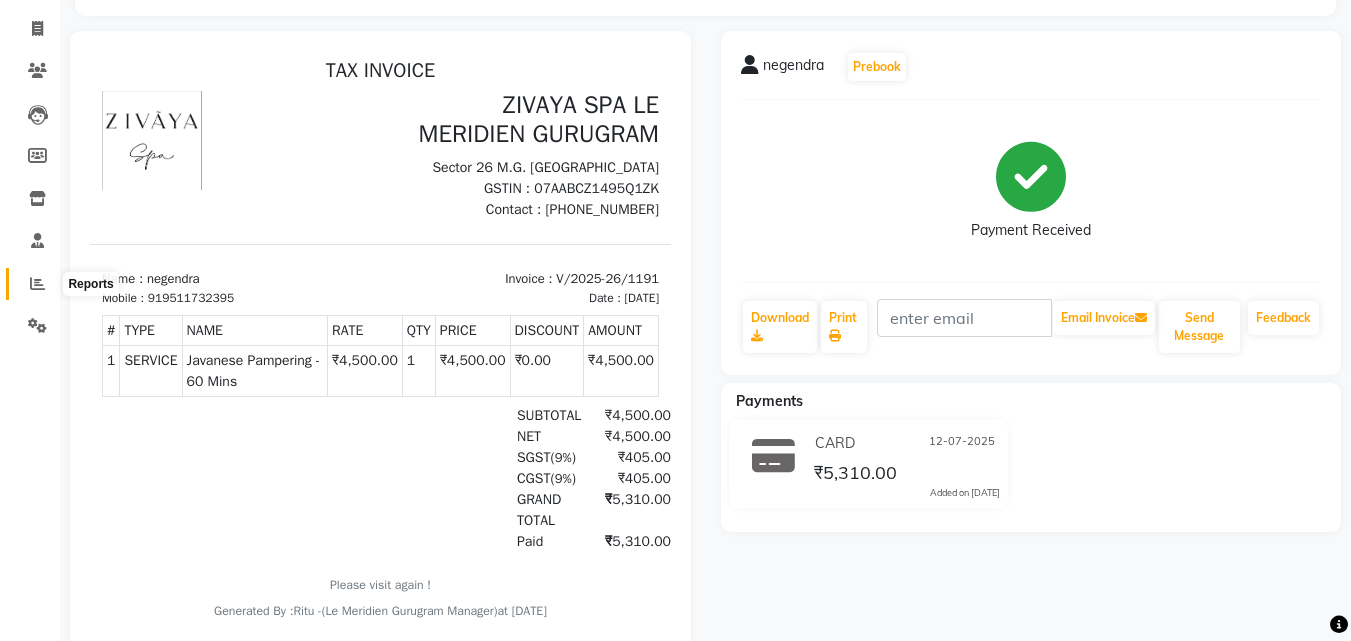 click 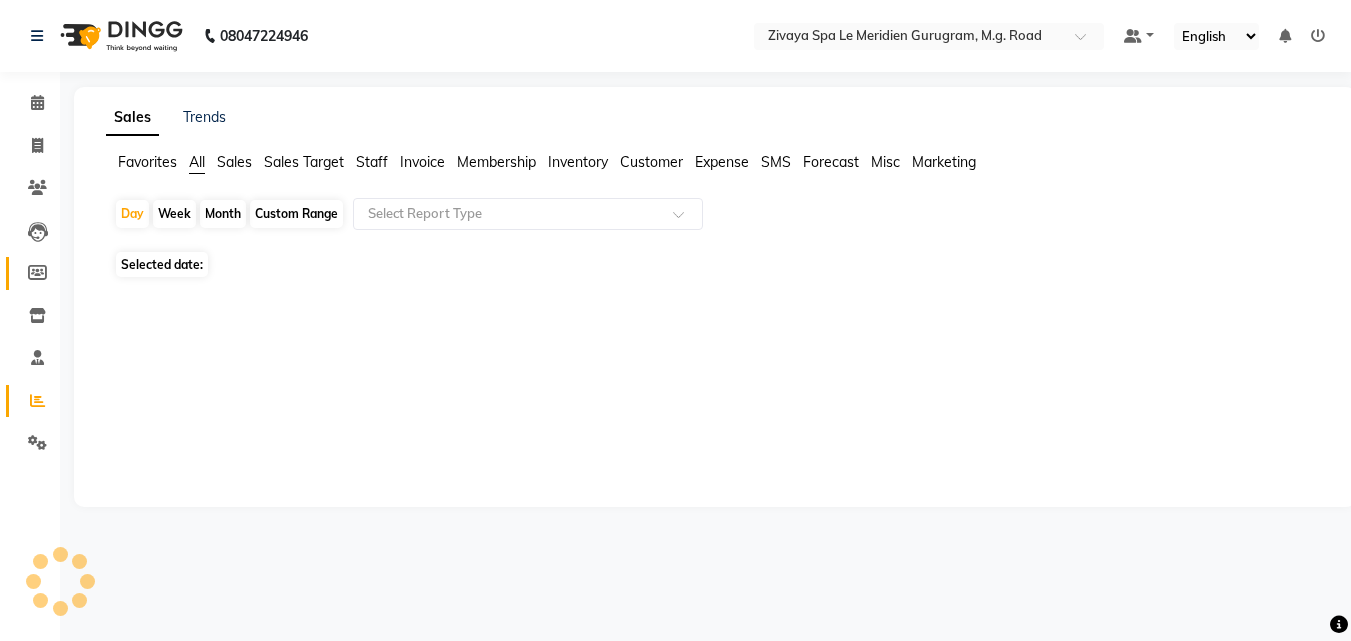 scroll, scrollTop: 0, scrollLeft: 0, axis: both 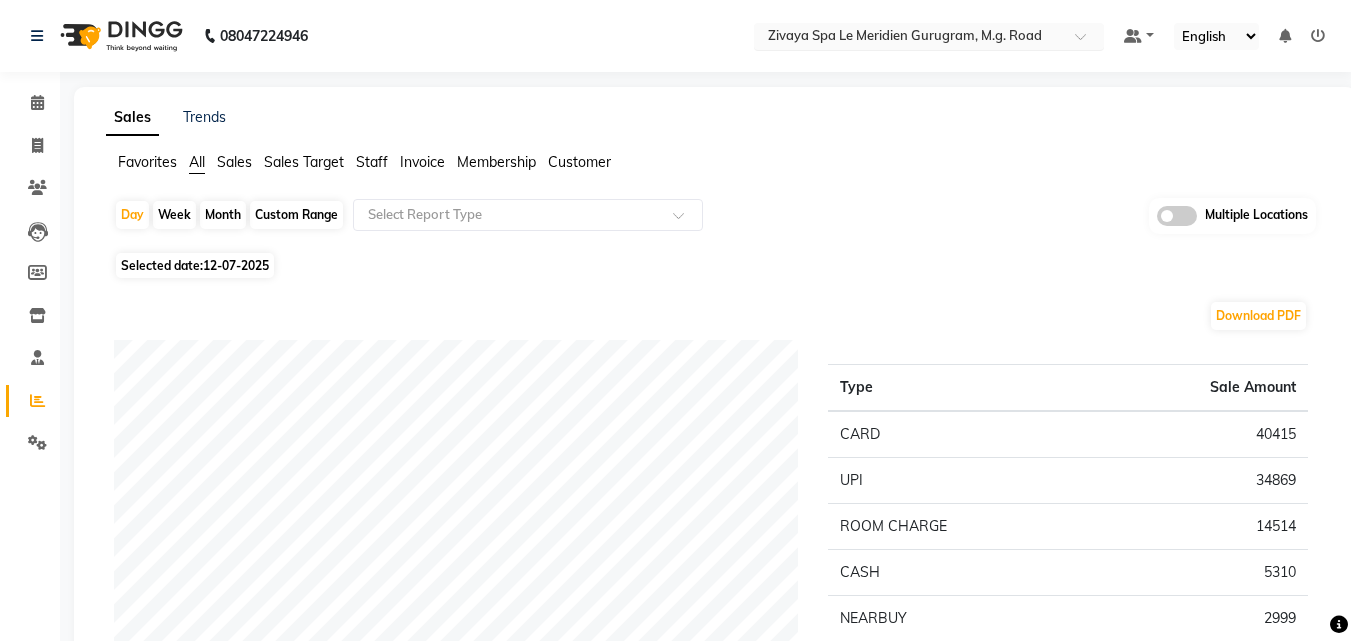 click at bounding box center (929, 38) 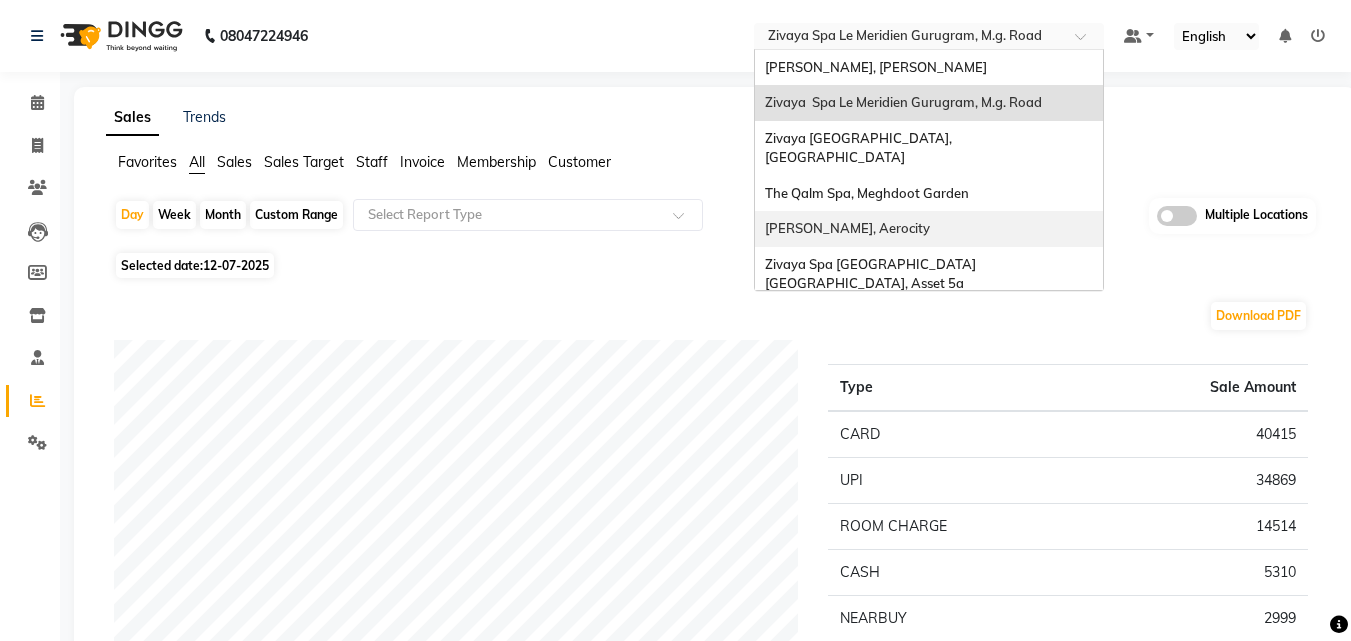 click on "Zivaya Aloft, Aerocity" at bounding box center [929, 229] 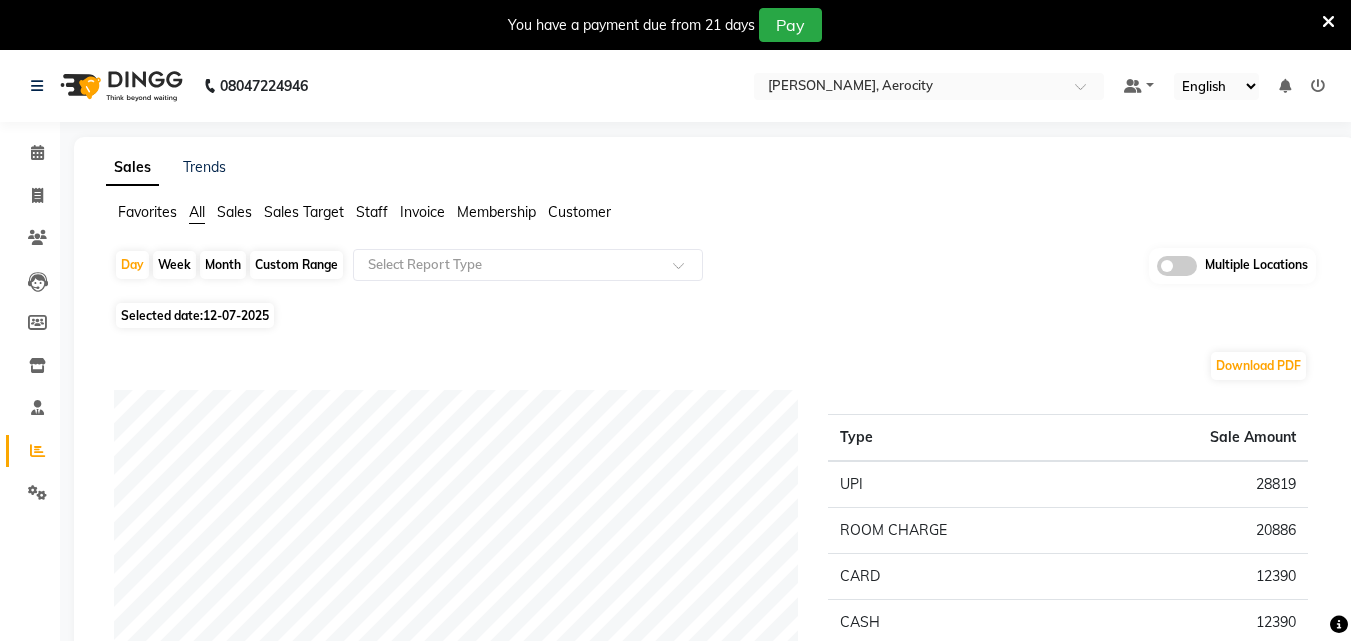scroll, scrollTop: 0, scrollLeft: 0, axis: both 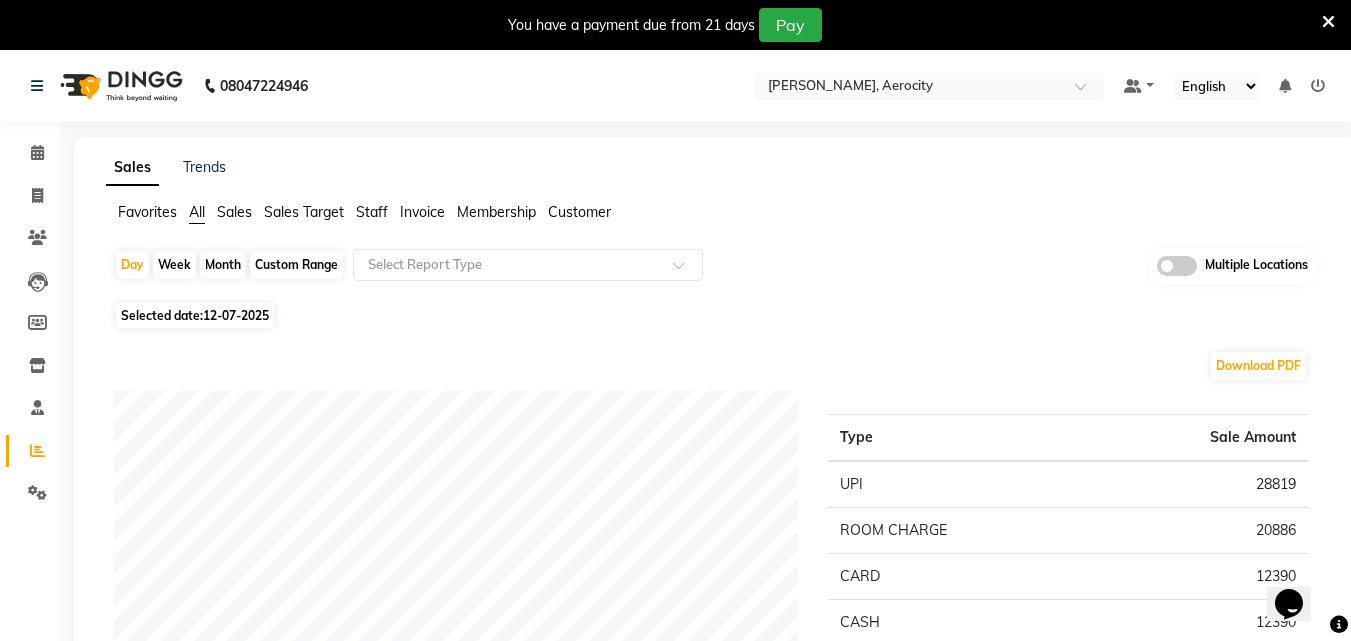 click at bounding box center (1328, 22) 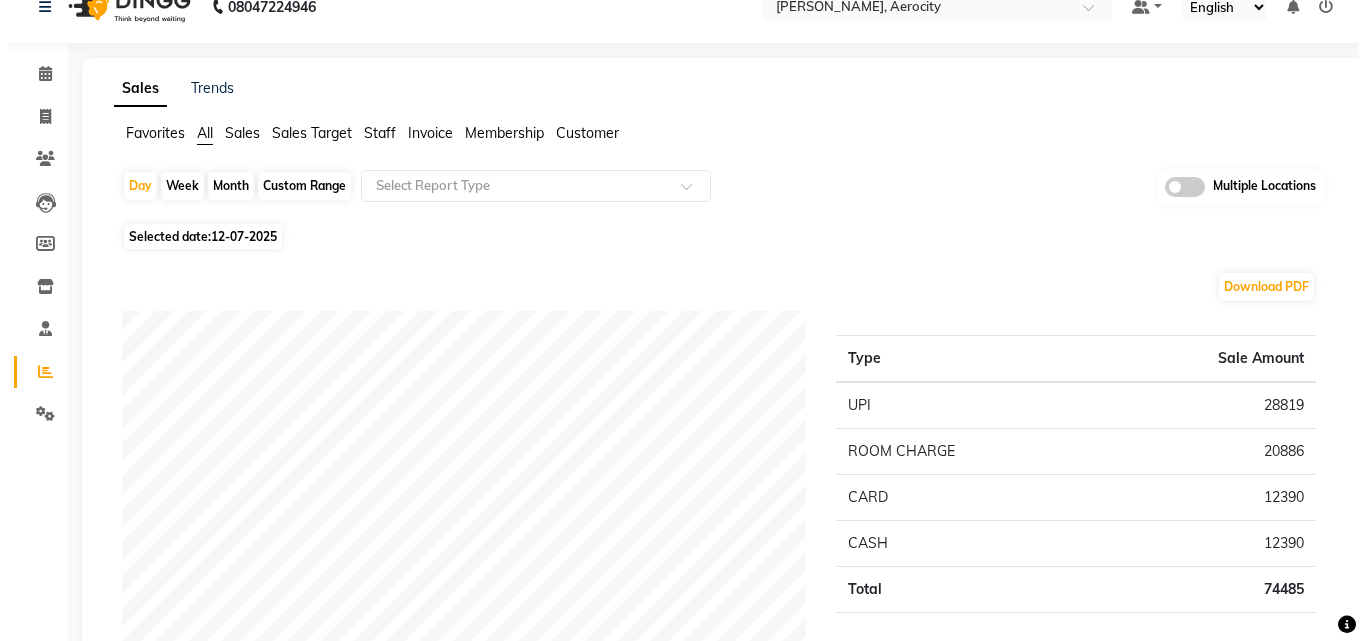 scroll, scrollTop: 0, scrollLeft: 0, axis: both 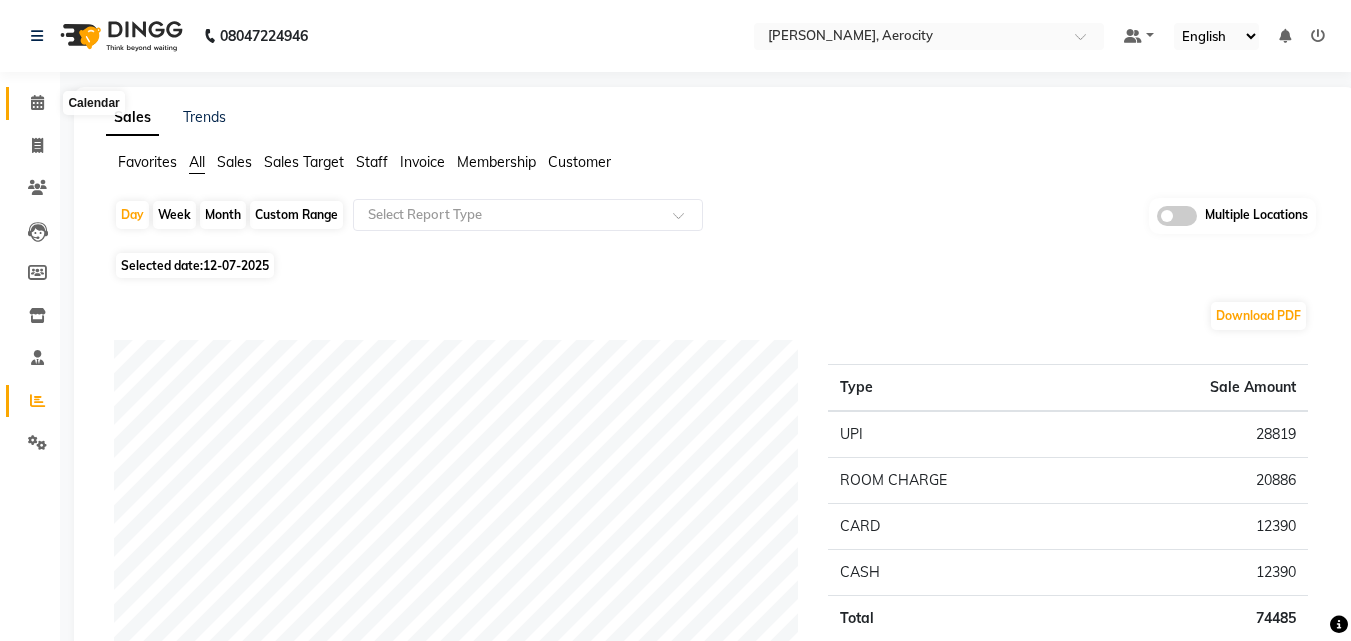 click 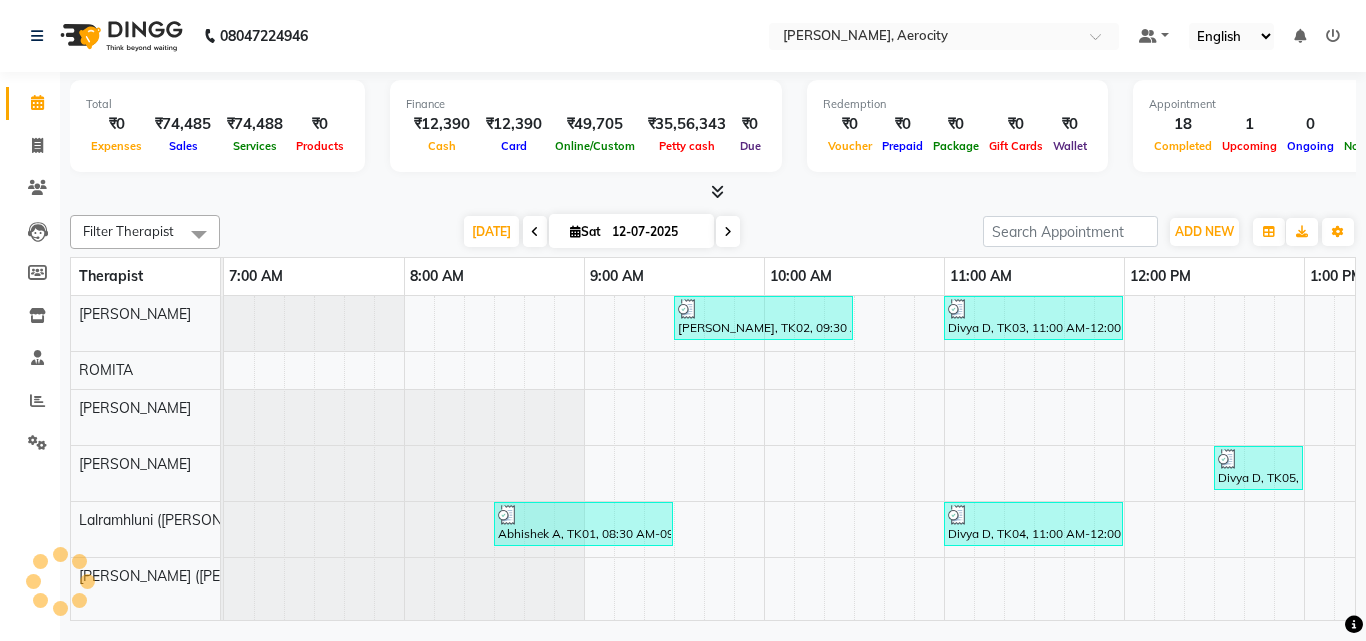 scroll, scrollTop: 0, scrollLeft: 0, axis: both 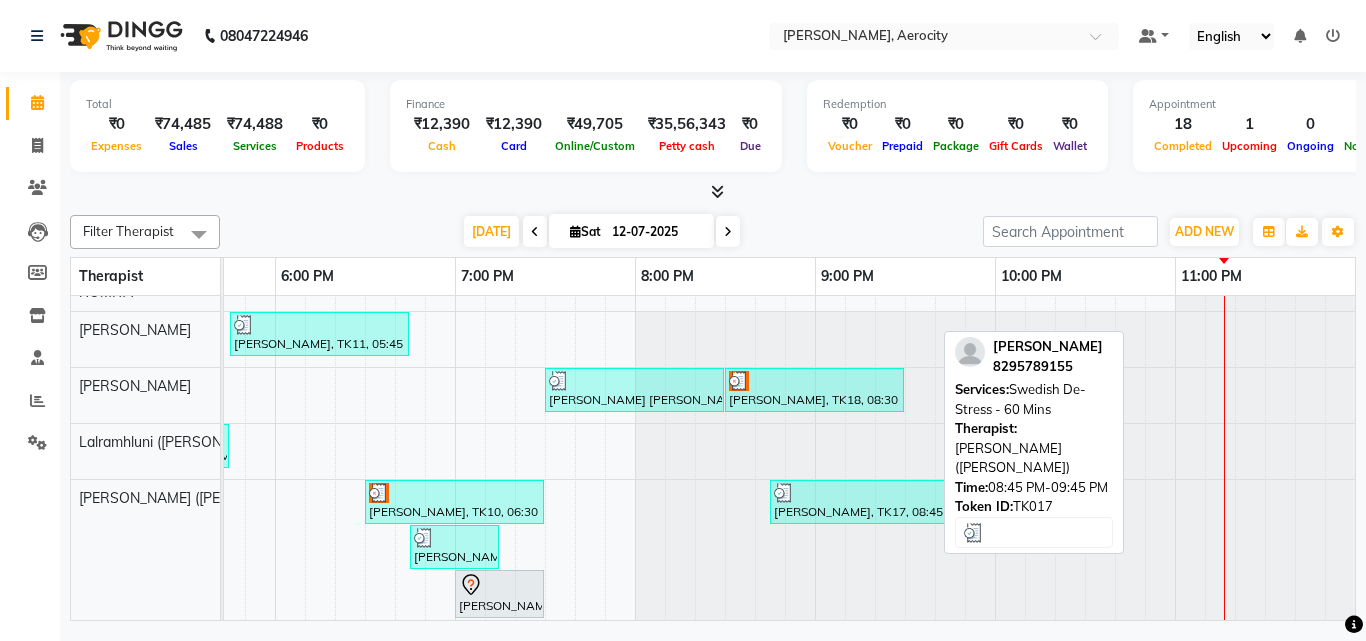 click at bounding box center (859, 493) 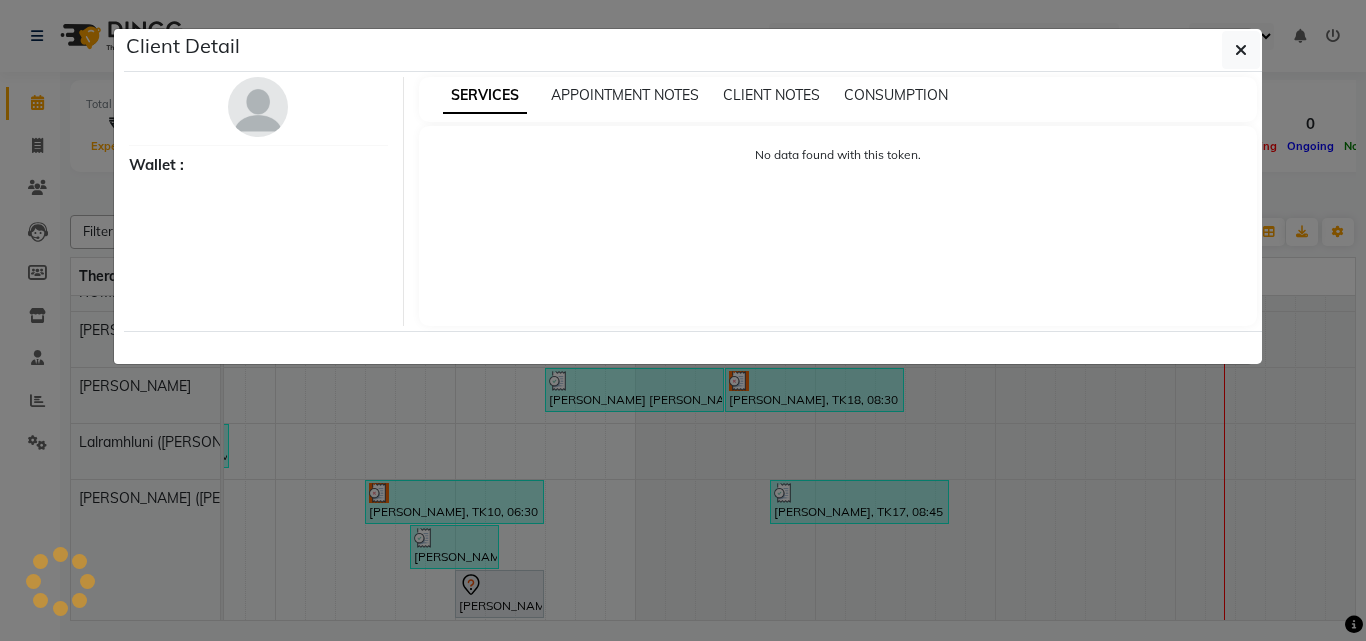 select on "3" 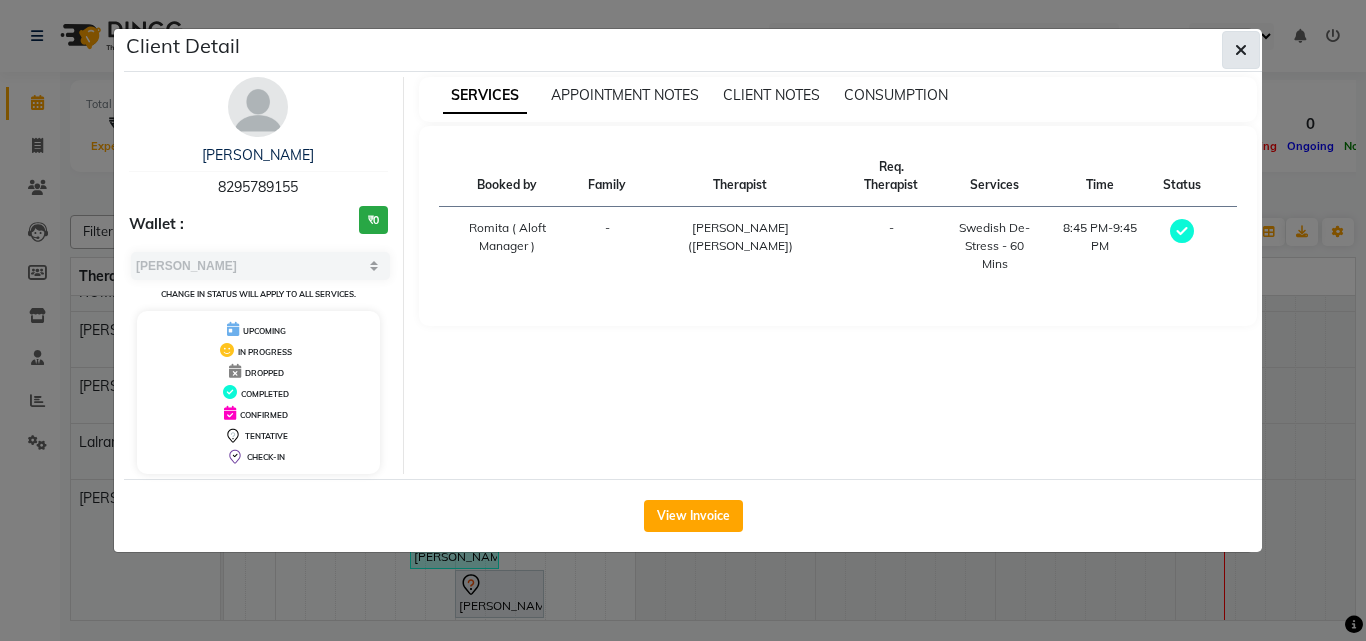 click 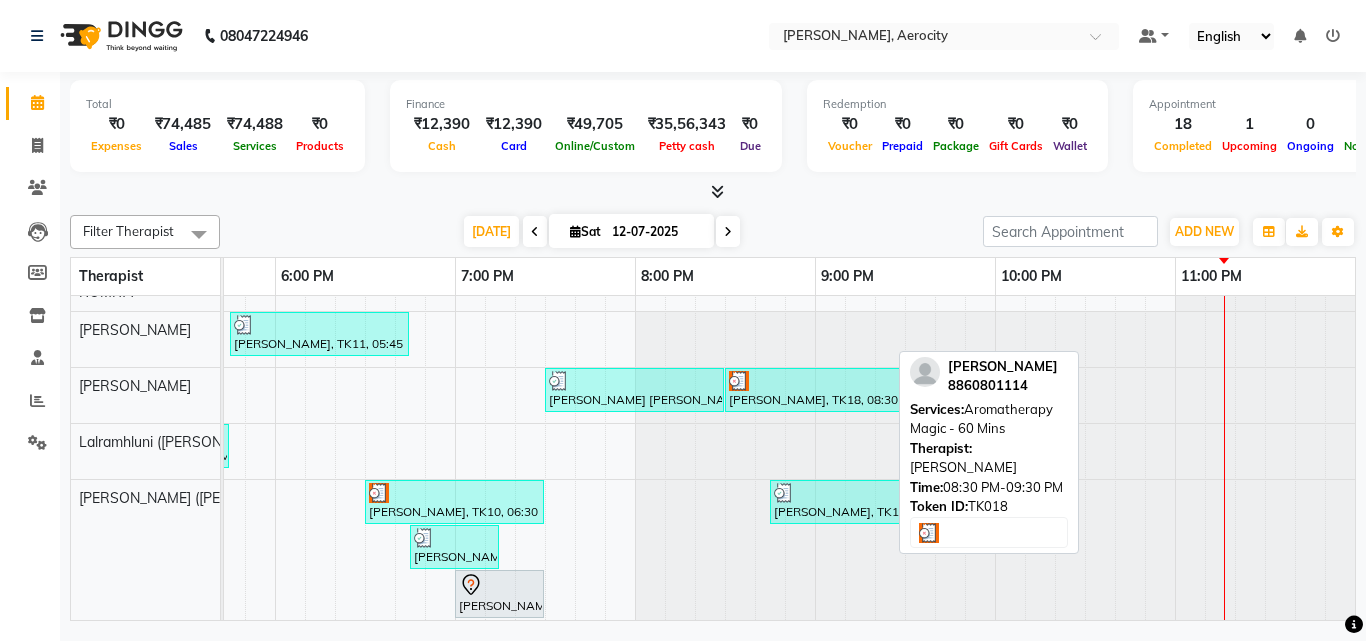 click on "A kumar, TK18, 08:30 PM-09:30 PM, Aromatherapy Magic - 60 Mins" at bounding box center [814, 390] 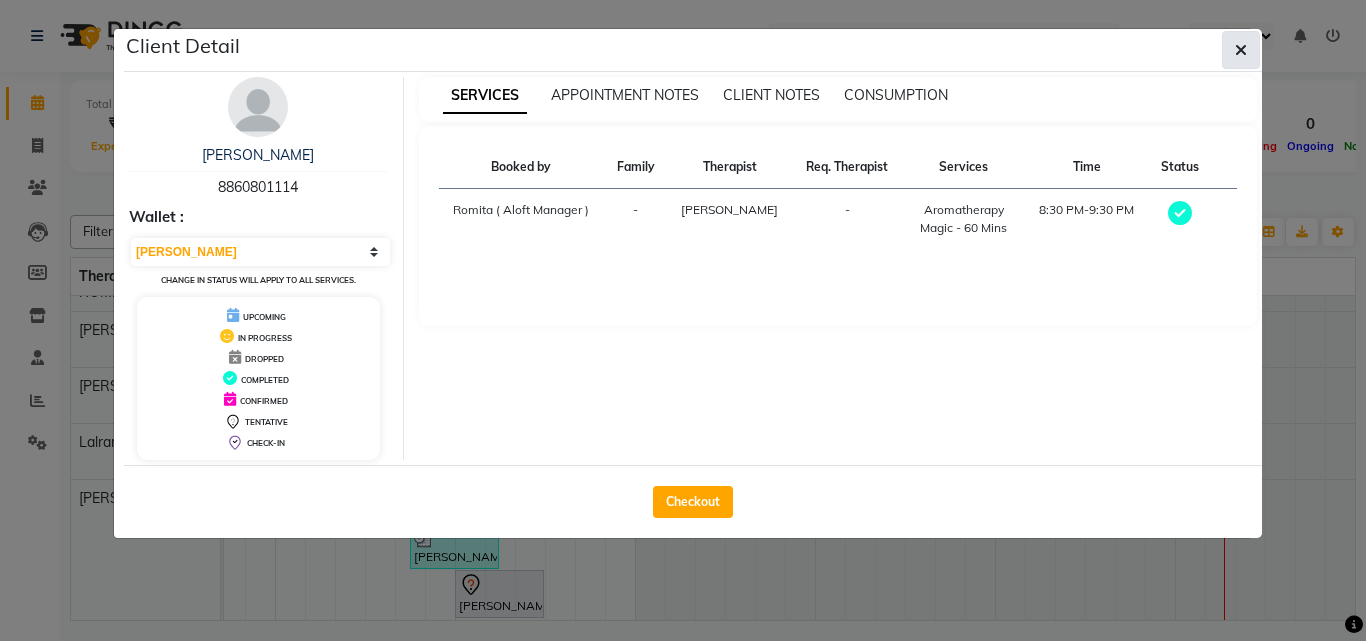 click 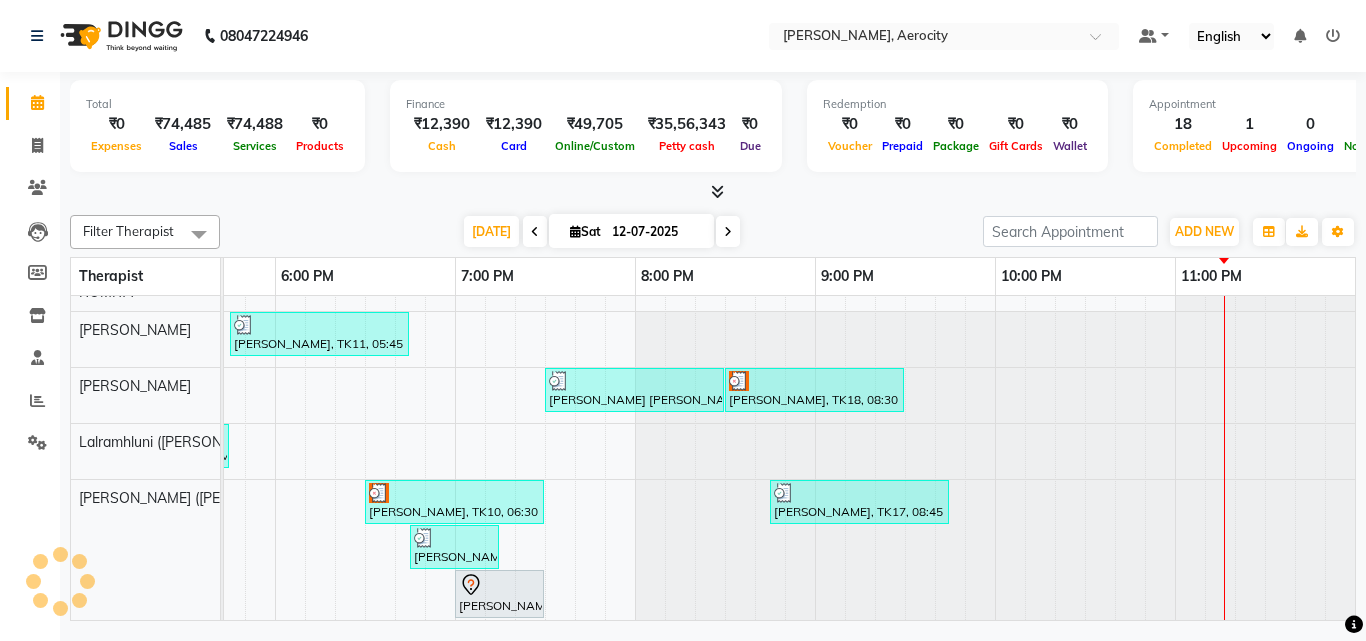 scroll, scrollTop: 238, scrollLeft: 1944, axis: both 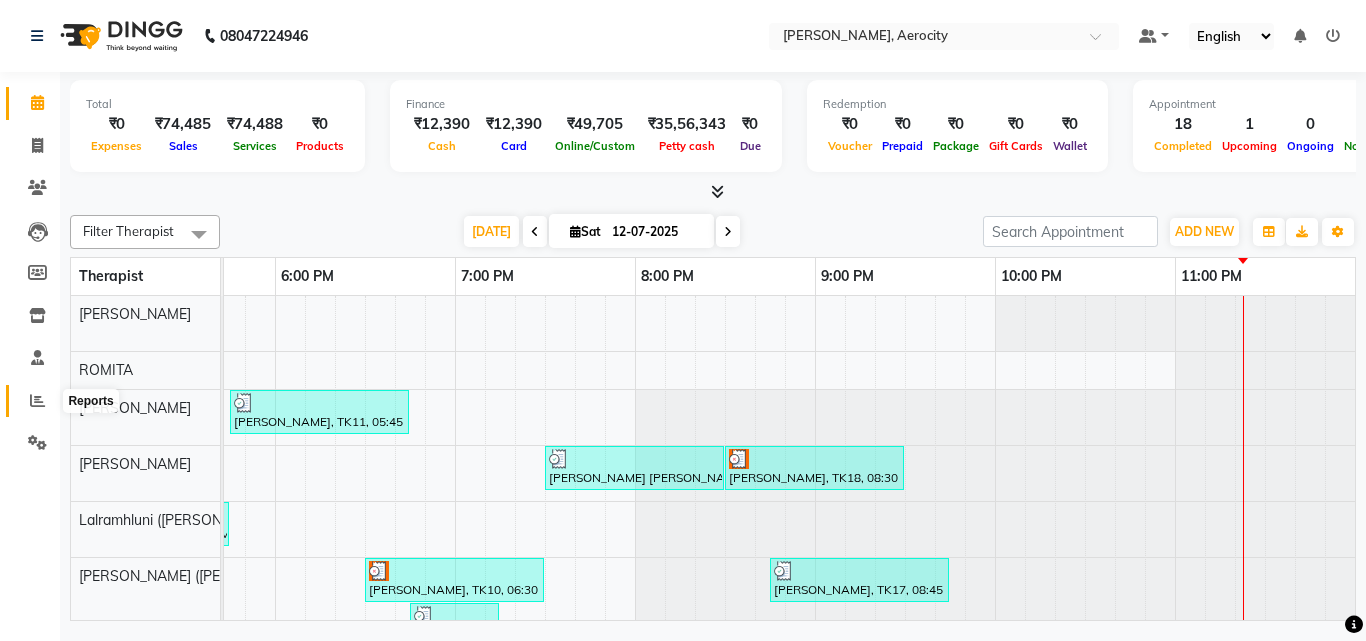 click 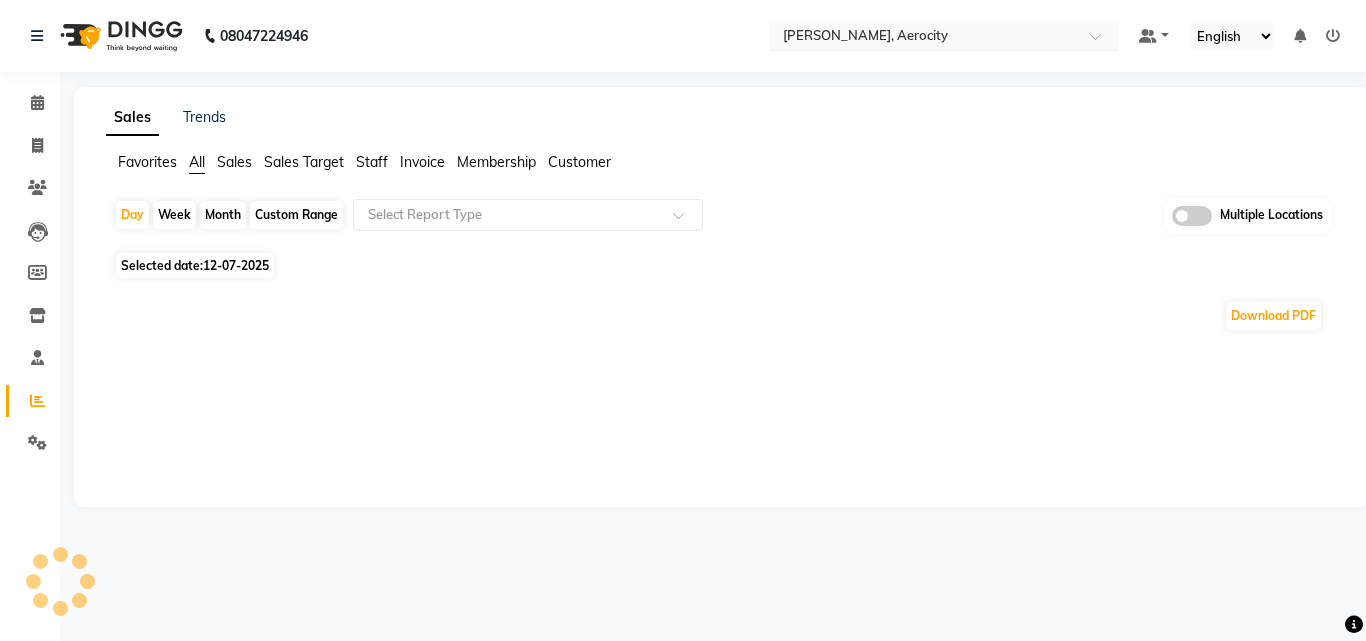 click at bounding box center (924, 38) 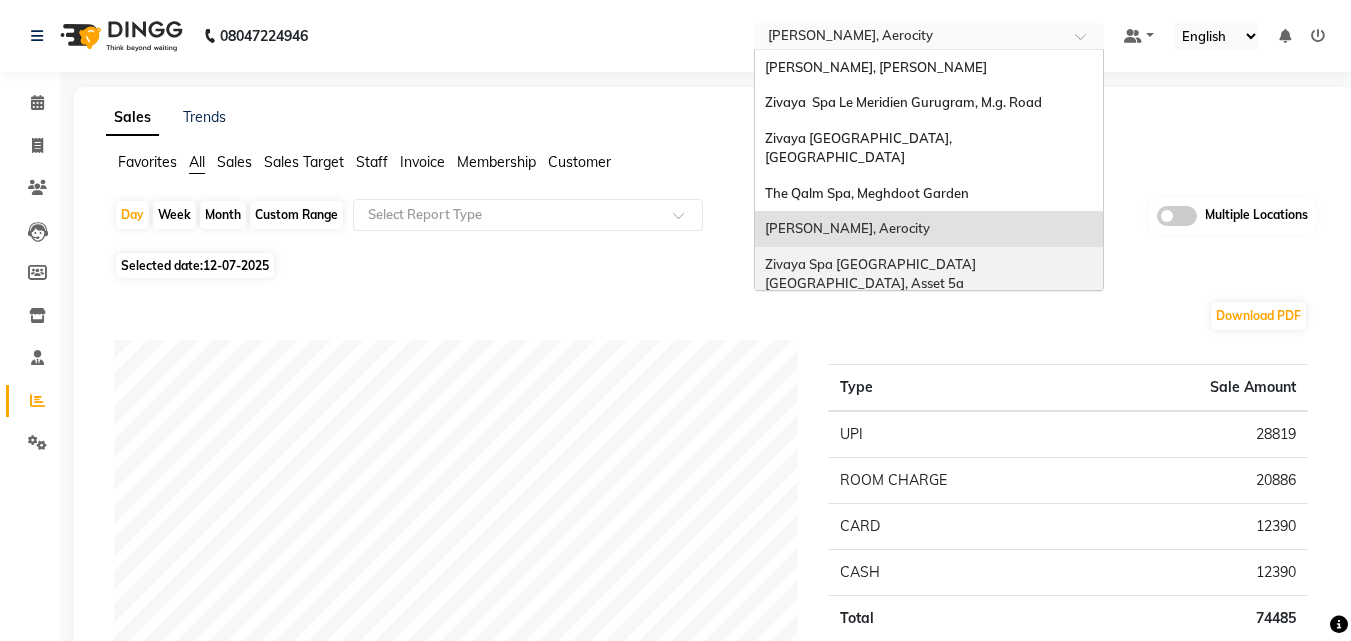 click on "Zivaya Spa [GEOGRAPHIC_DATA] [GEOGRAPHIC_DATA], Asset 5a" at bounding box center [872, 274] 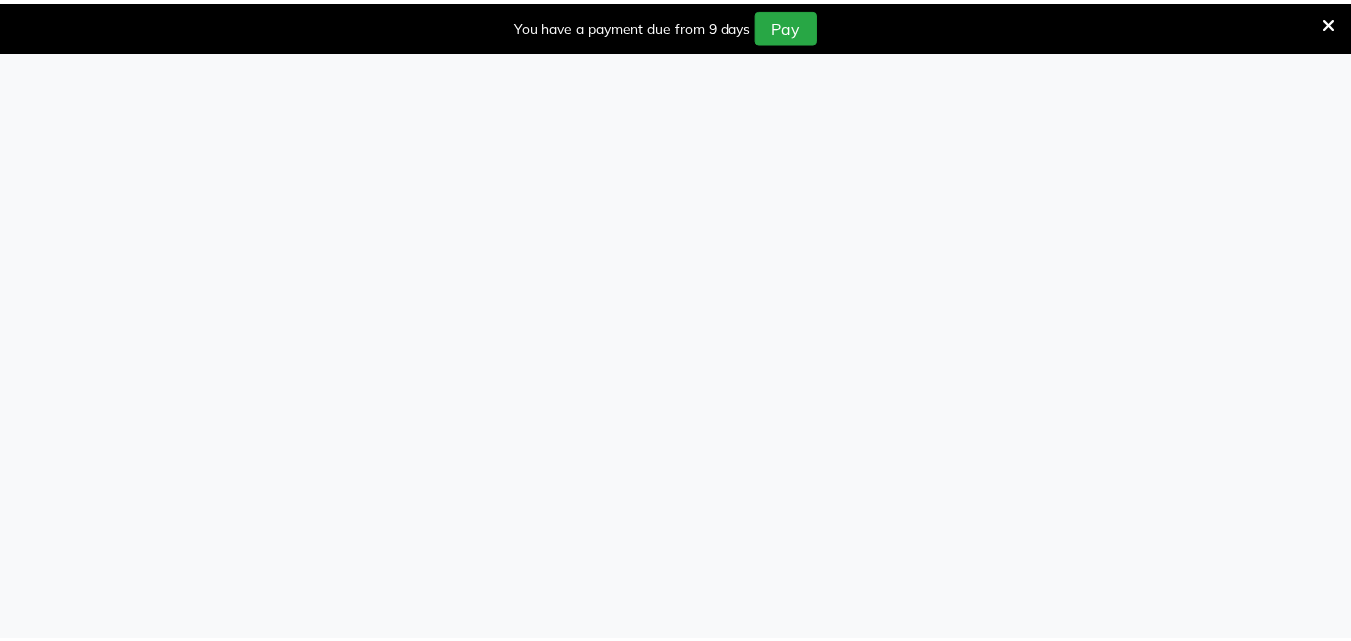scroll, scrollTop: 0, scrollLeft: 0, axis: both 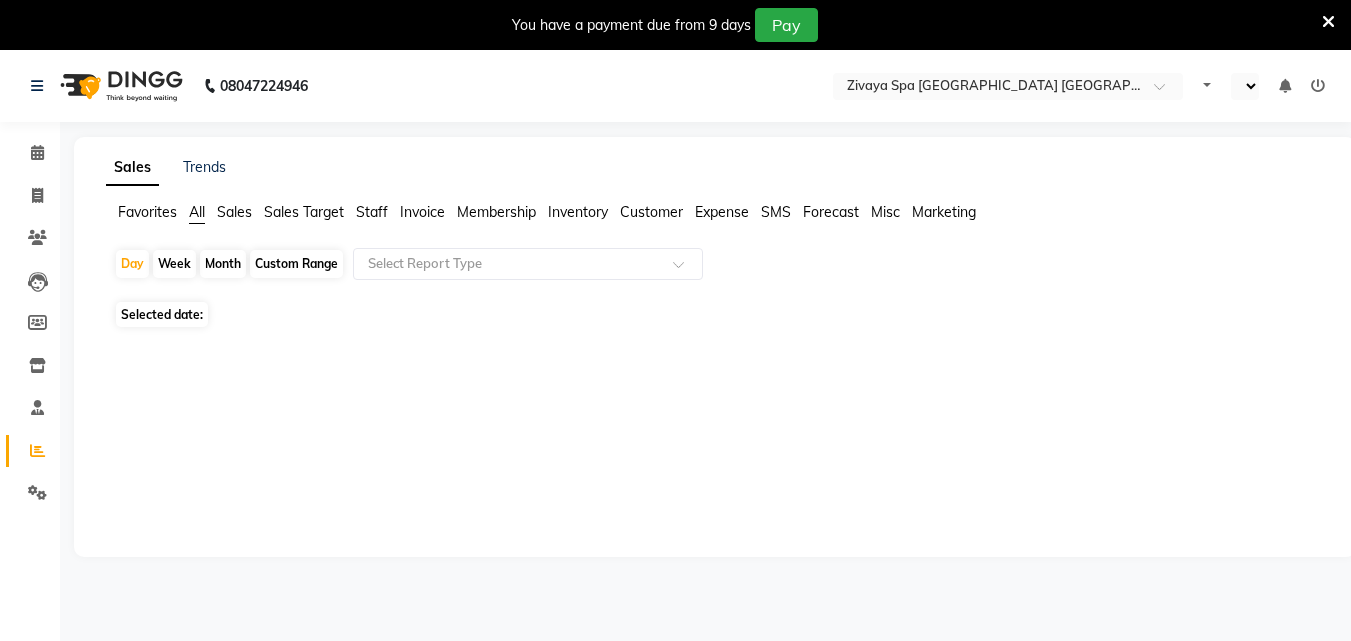select on "en" 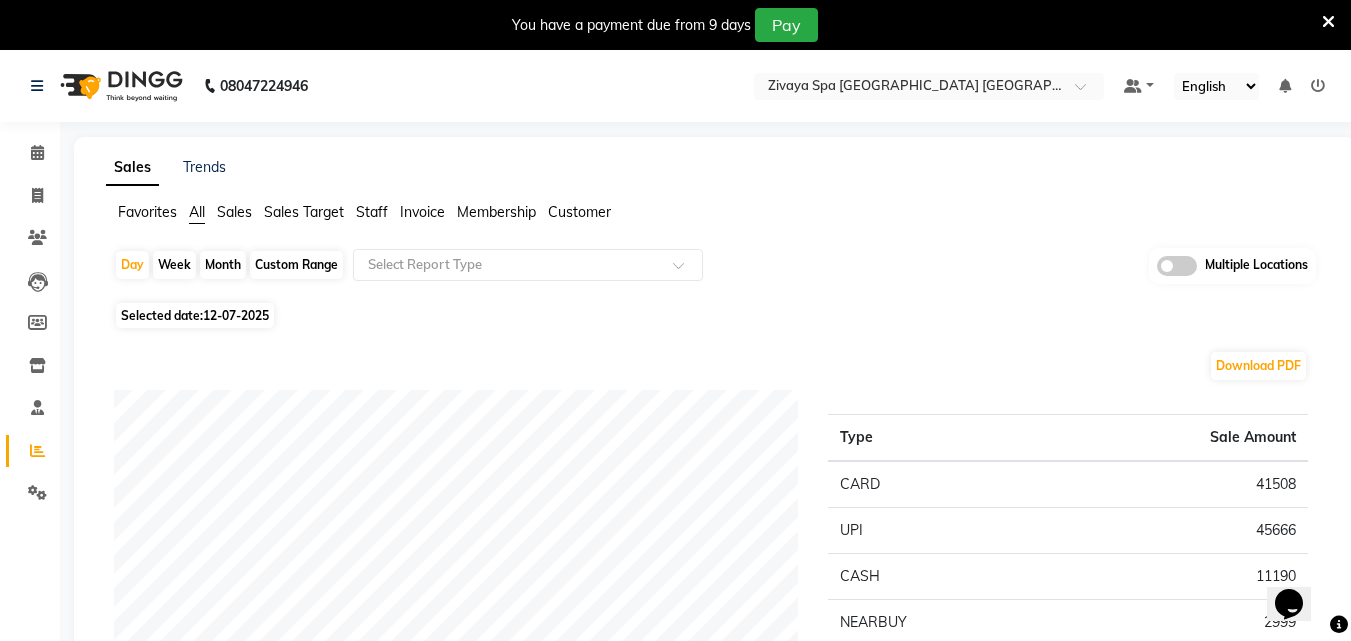 scroll, scrollTop: 0, scrollLeft: 0, axis: both 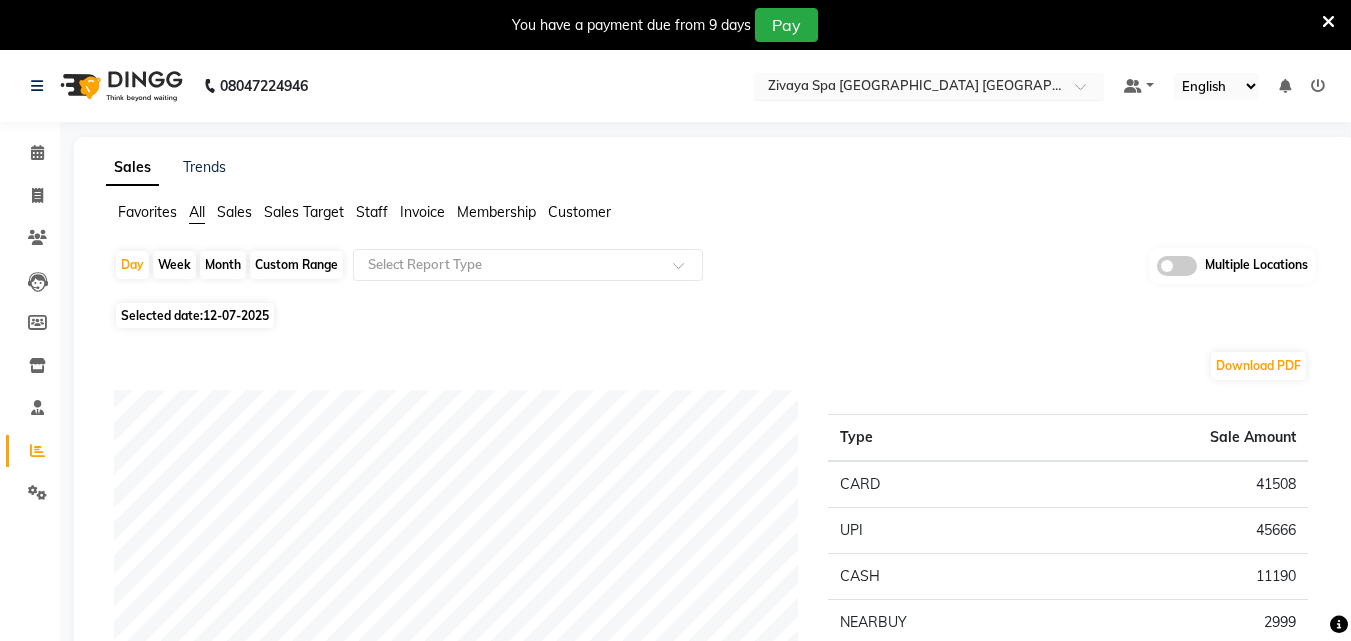 click on "Select Location × Zivaya Spa [GEOGRAPHIC_DATA] [GEOGRAPHIC_DATA], [GEOGRAPHIC_DATA] 5a" at bounding box center (929, 86) 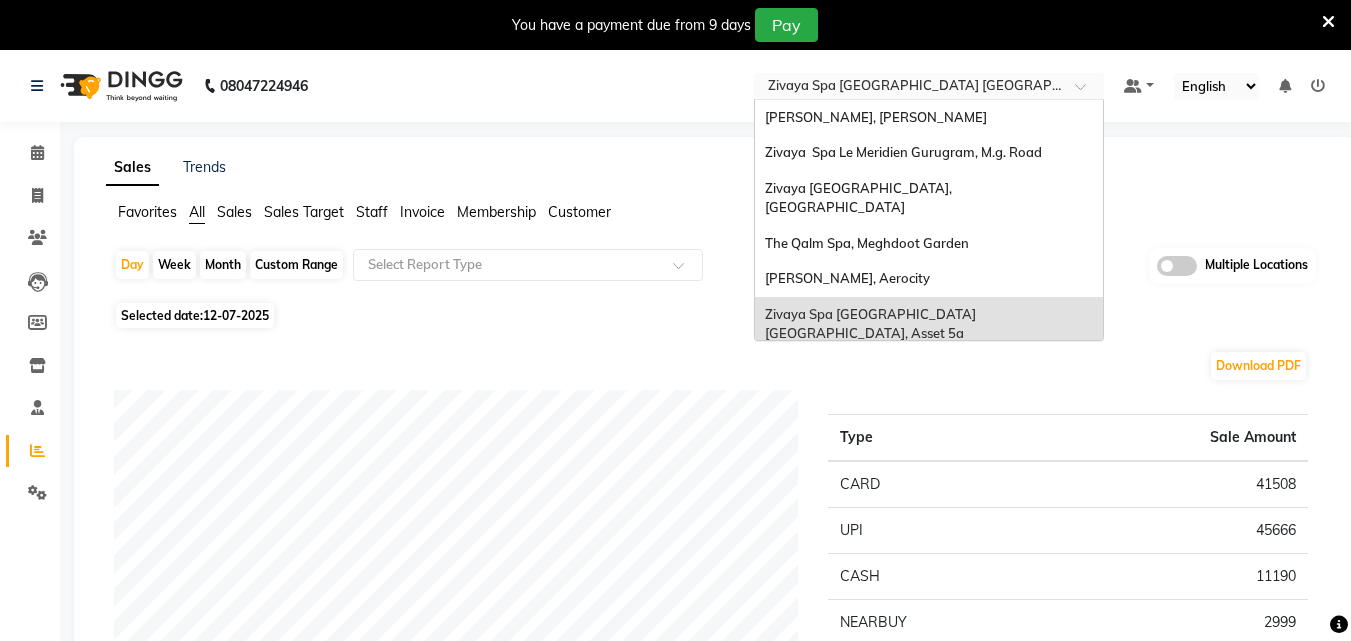 click on "Zivaya Spa  Hilton Jaipur , [GEOGRAPHIC_DATA]" at bounding box center (929, 370) 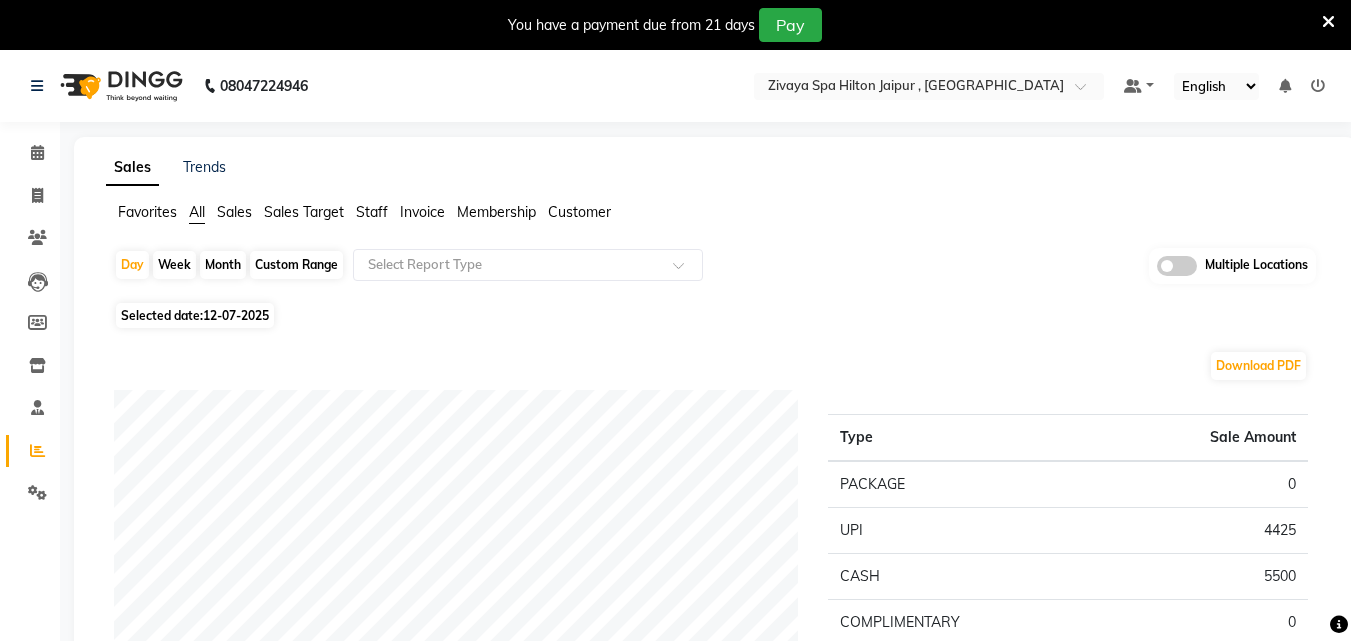 scroll, scrollTop: 0, scrollLeft: 0, axis: both 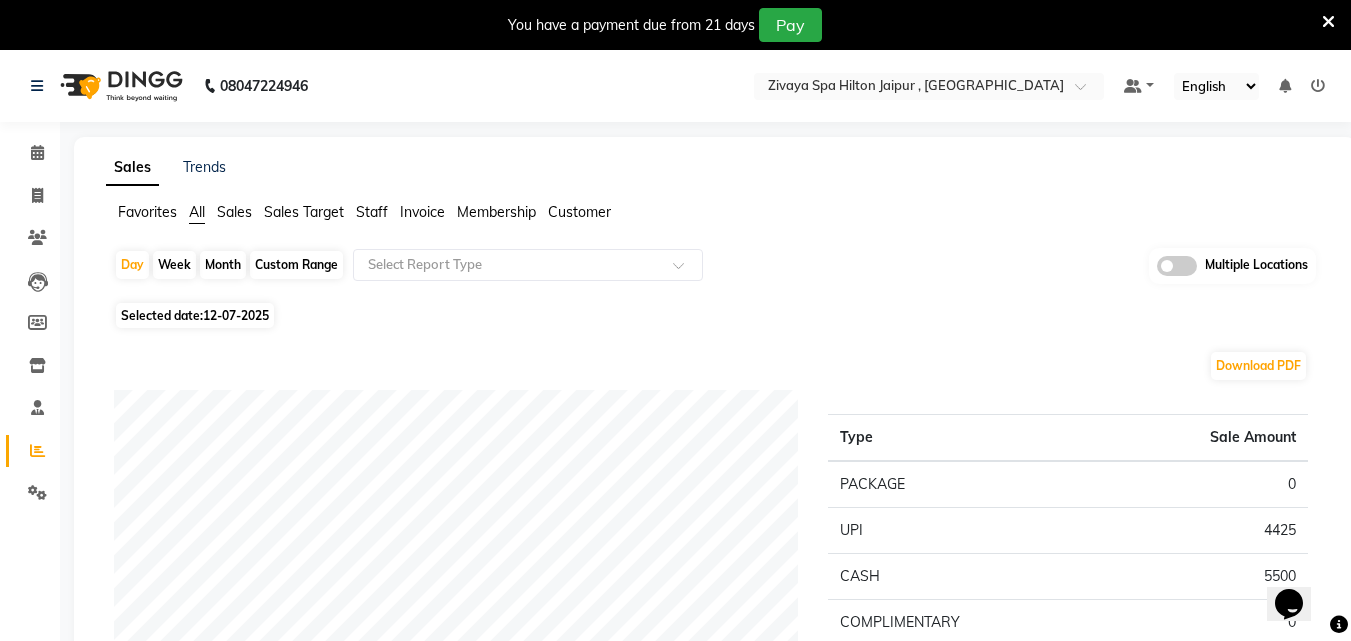 click at bounding box center [1328, 22] 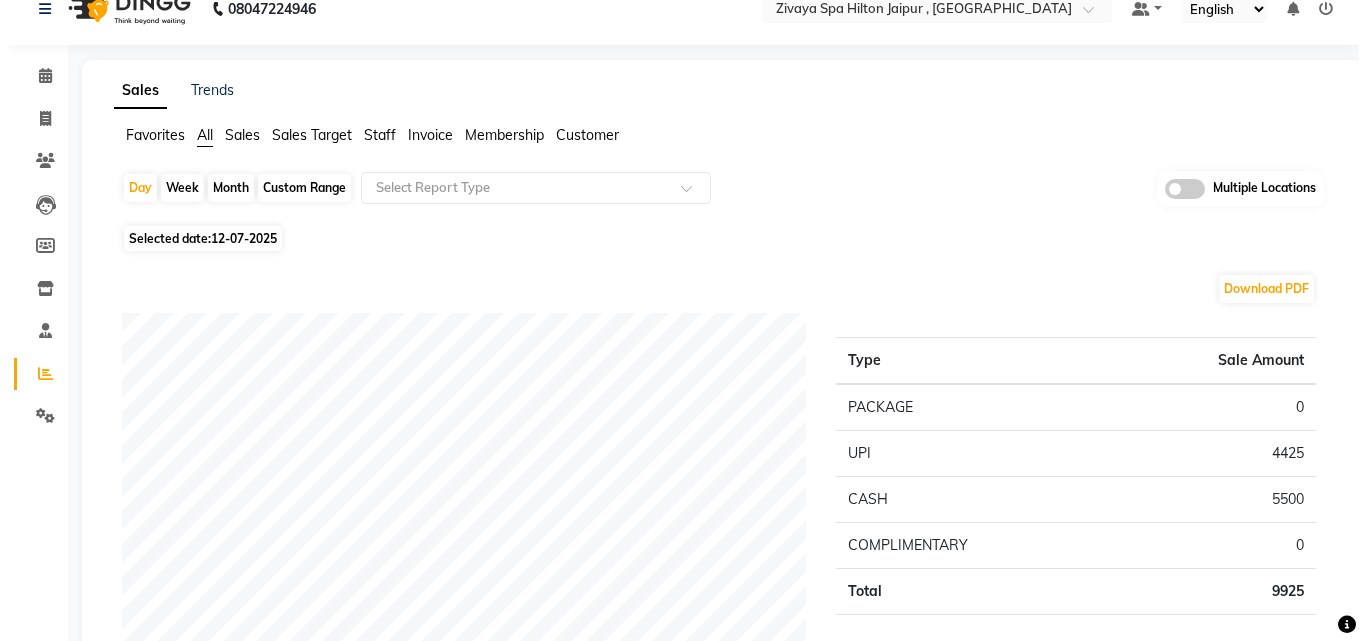 scroll, scrollTop: 0, scrollLeft: 0, axis: both 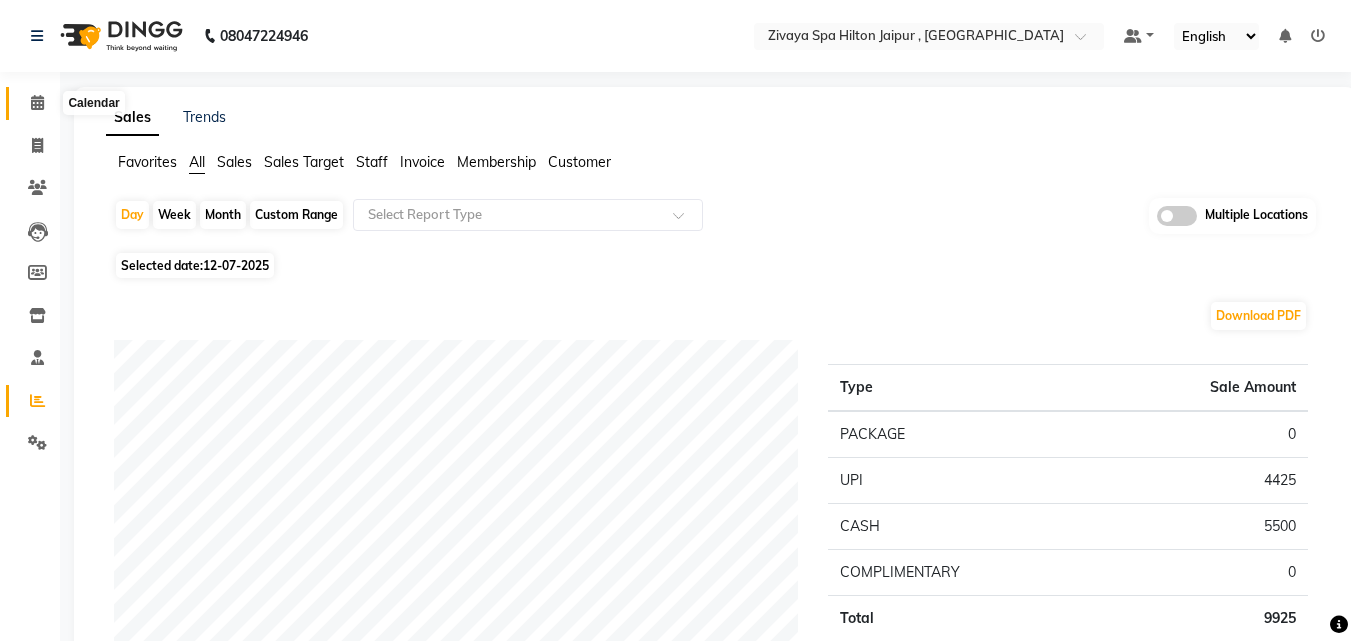 click 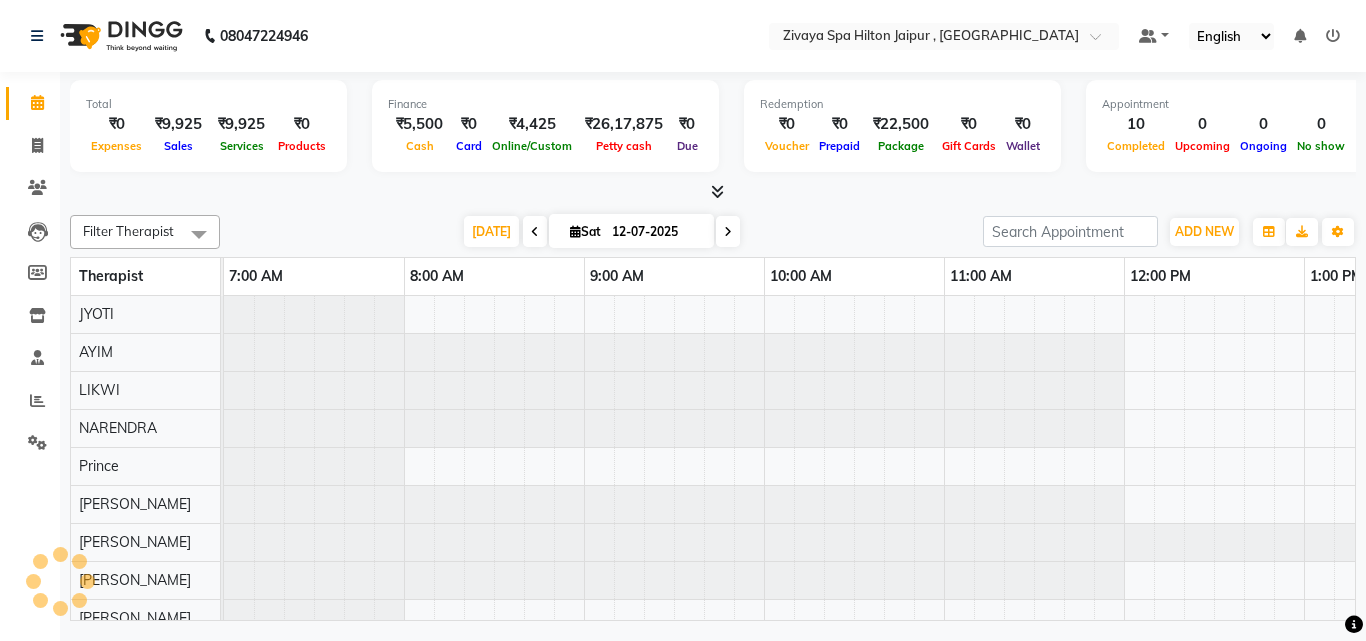 scroll, scrollTop: 0, scrollLeft: 0, axis: both 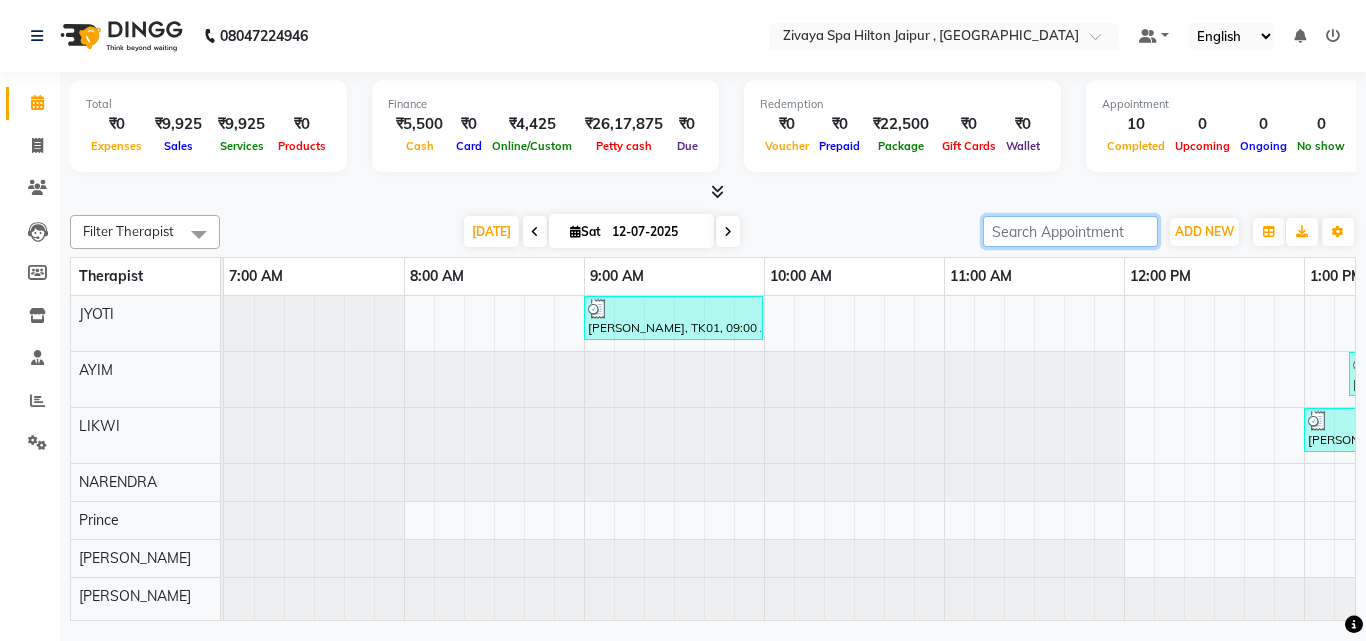 click at bounding box center [1070, 231] 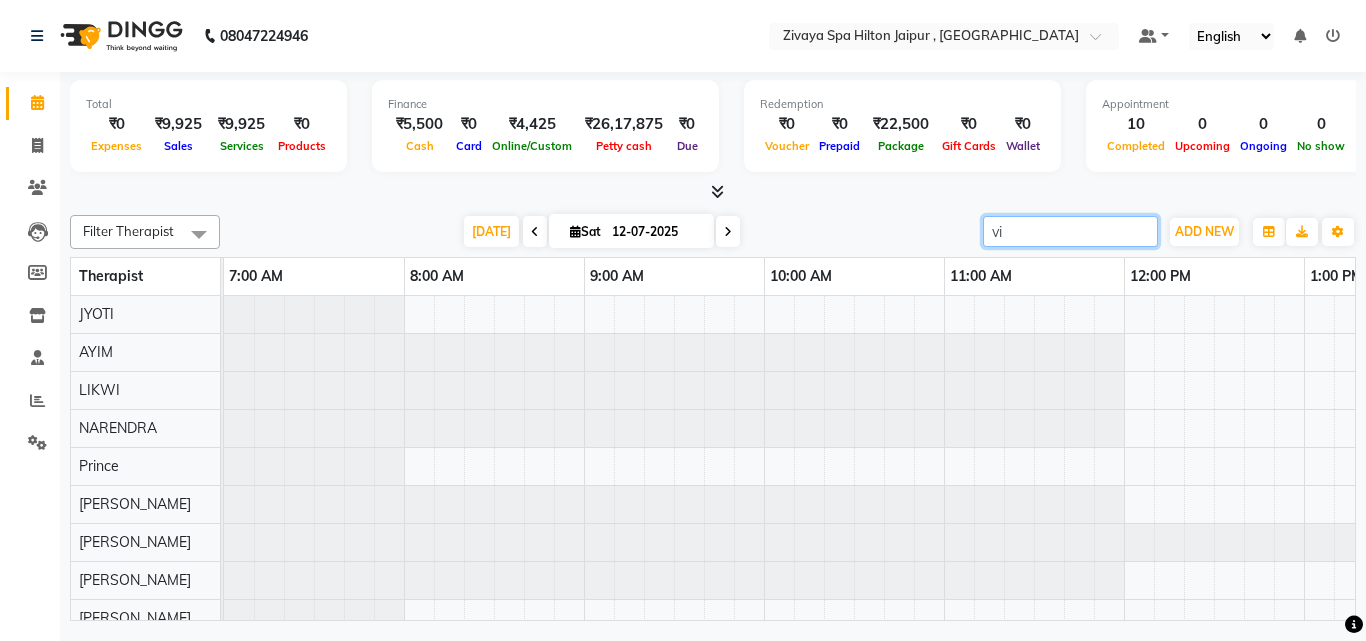 scroll, scrollTop: 70, scrollLeft: 0, axis: vertical 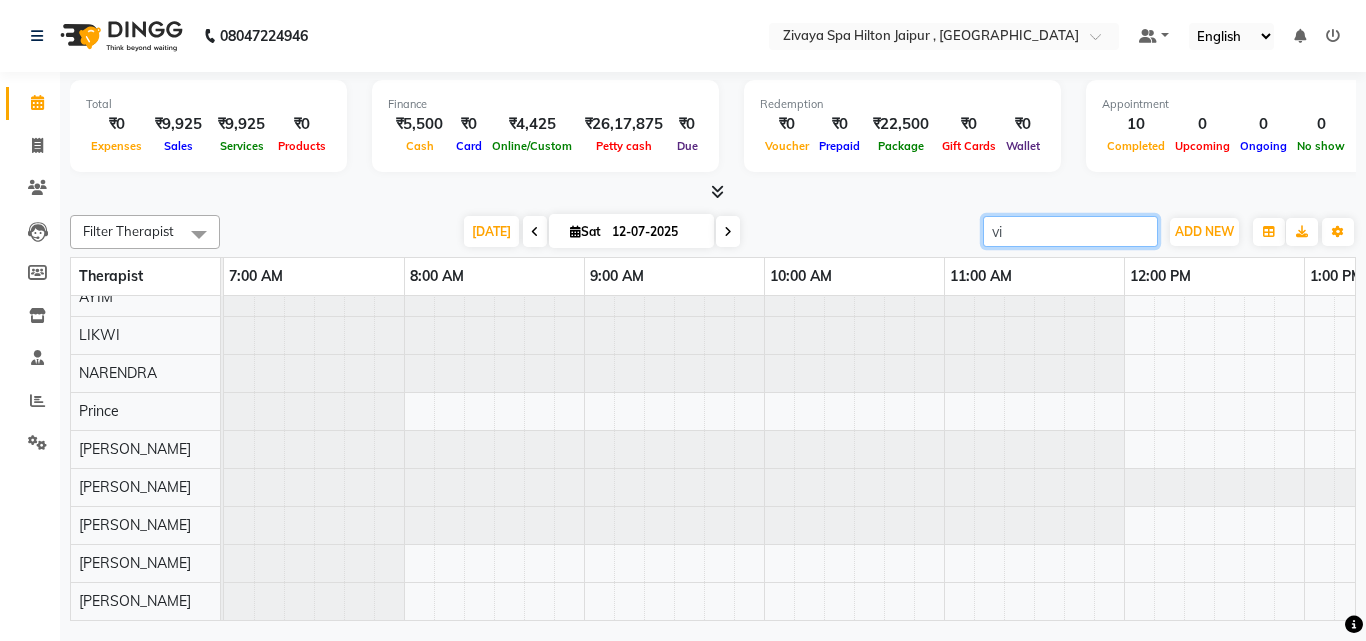 type on "v" 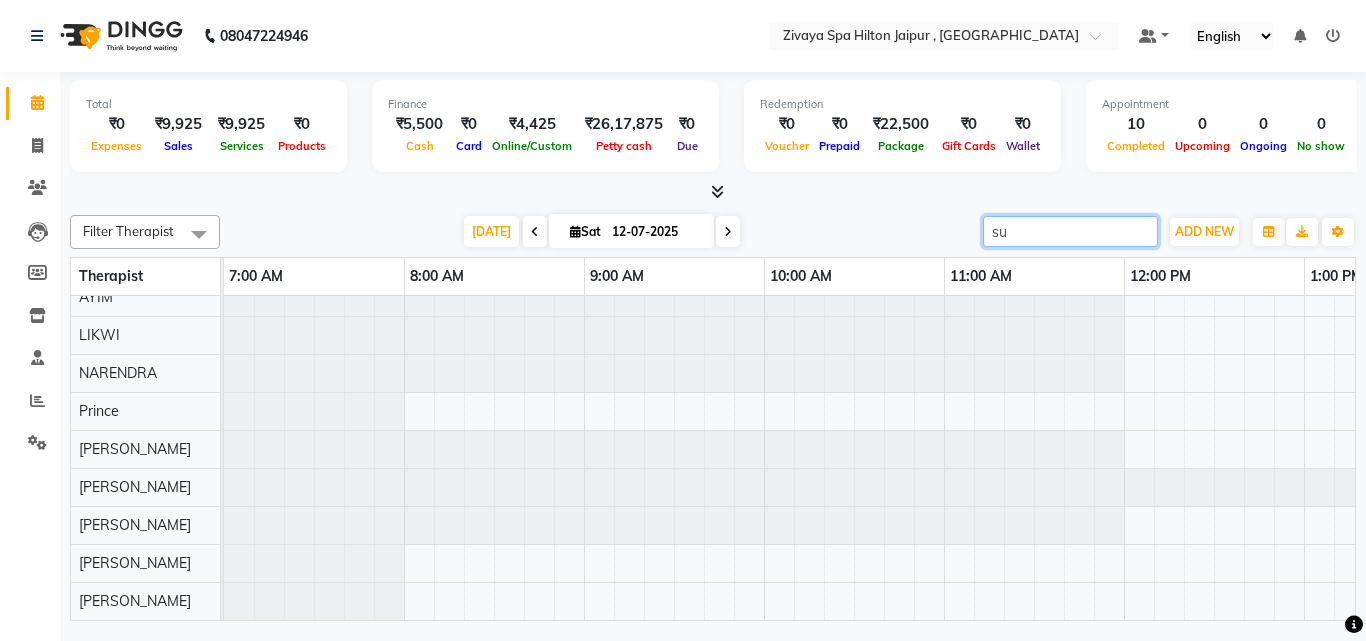 type on "s" 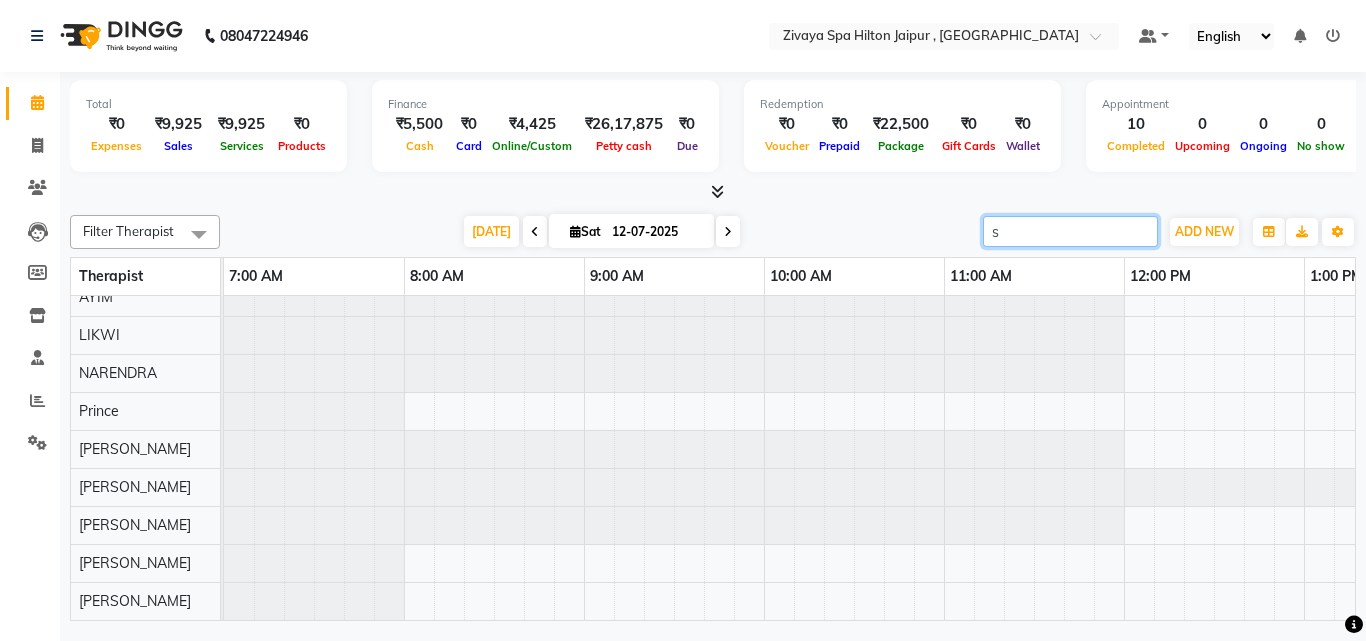 type 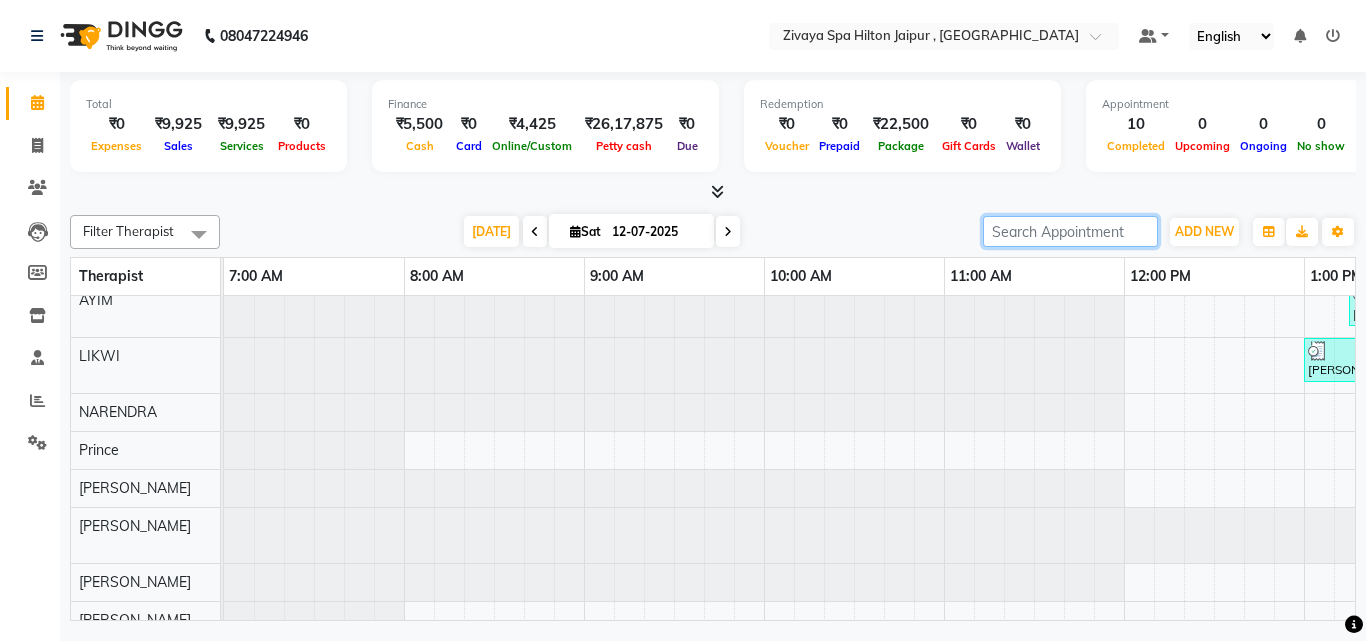 click on "[PERSON_NAME], TK01, 09:00 AM-10:00 AM, Javanese Pampering - 60 Mins     [PERSON_NAME], TK06, 03:30 PM-05:00 PM, Javanese Pampering - 90 Mins     [PERSON_NAME], TK02, 01:15 PM-01:45 PM, De-Stress Back & Shoulder Massage - 30 Mins     [PERSON_NAME], TK04, 02:30 PM-03:30 PM, Javanese Pampering - 60 Mins     Sudarshan Traders, TK07, 05:15 PM-06:15 PM, Swedish De-Stress - 60 Mins     [PERSON_NAME], TK03, 01:00 PM-02:00 PM, Swedish De-Stress - 60 Mins     [PERSON_NAME], TK04, 02:30 PM-03:30 PM, Javanese Pampering - 60 Mins     AARTI, TK05, 04:00 PM-05:00 PM, ADVANCE HAIR CUT (CHANGE IN STYLE) LONG (FOR WOMEN) 60     [PERSON_NAME], TK03, 01:00 PM-01:30 PM, De-Stress Back & Shoulder Massage - 30 Mins     Sudarshan Traders, TK07, 06:15 PM-07:15 PM, Swedish De-Stress - 60 Mins" at bounding box center (1664, 460) 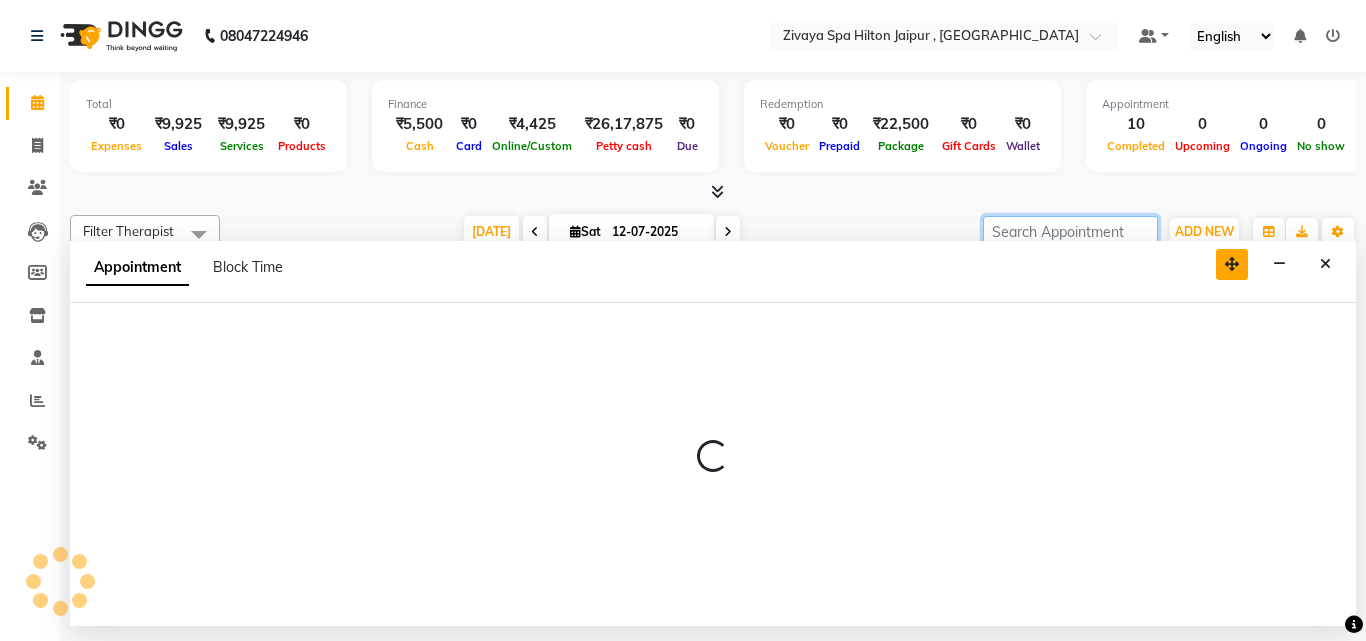 select on "65873" 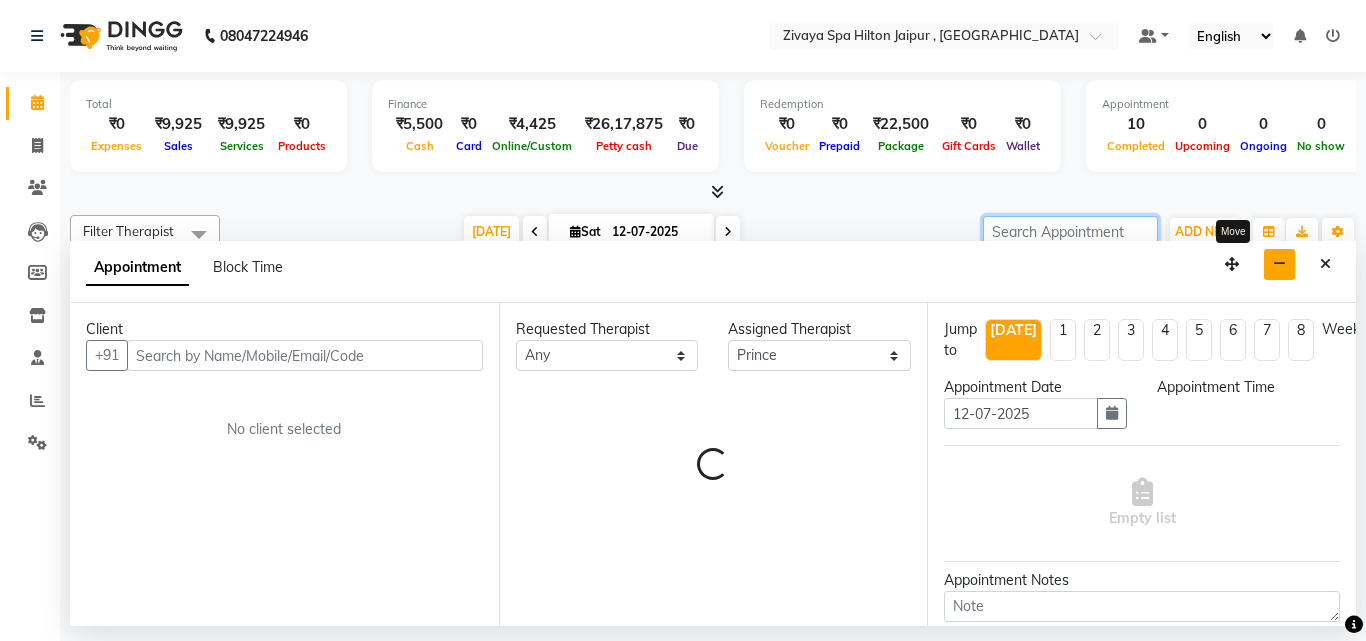 type 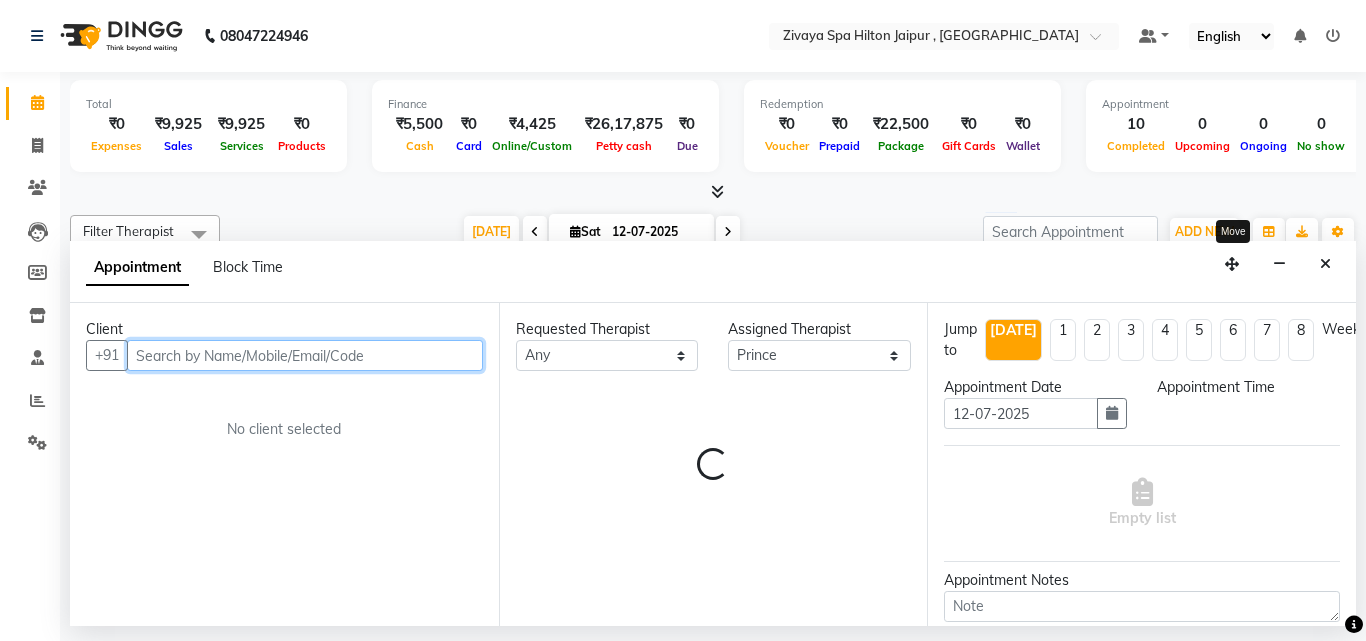 select on "645" 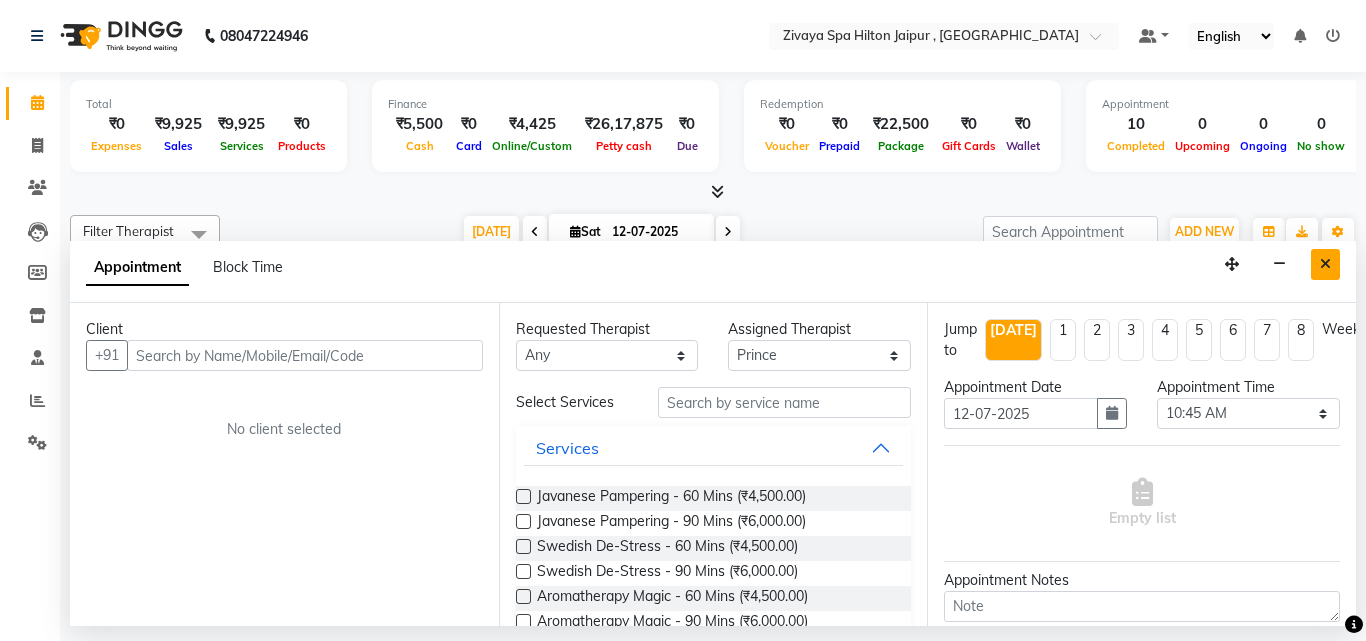 click at bounding box center [1325, 264] 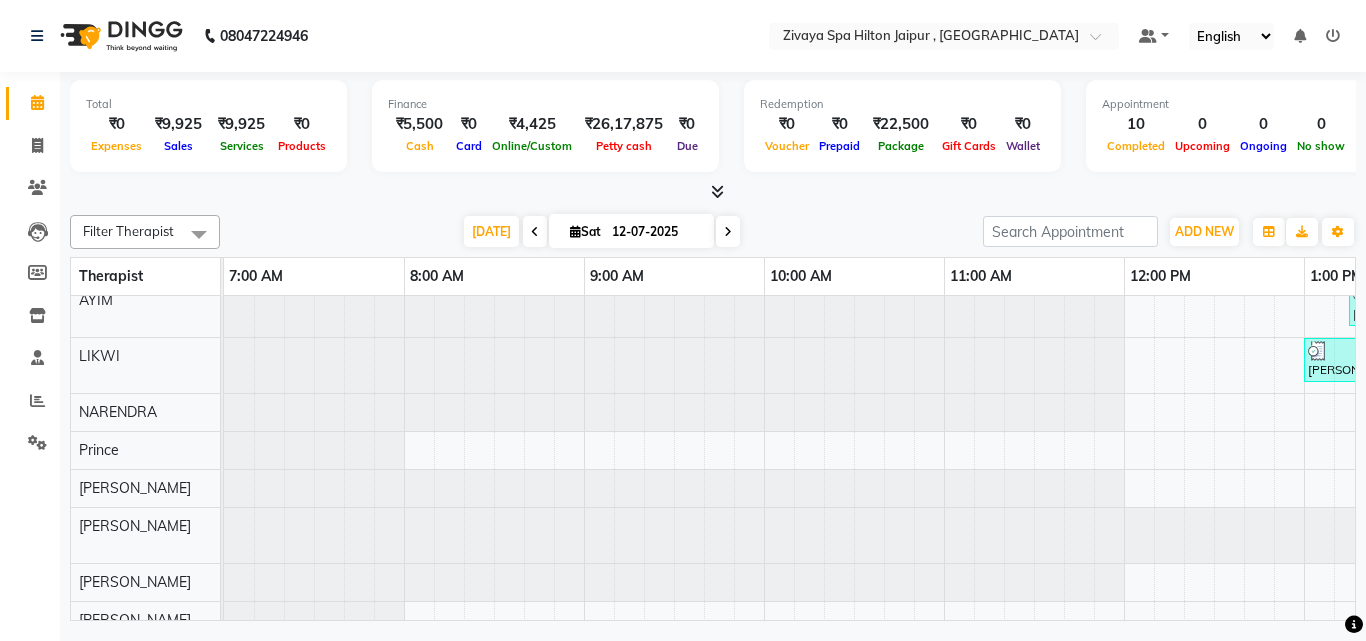 scroll, scrollTop: 130, scrollLeft: 0, axis: vertical 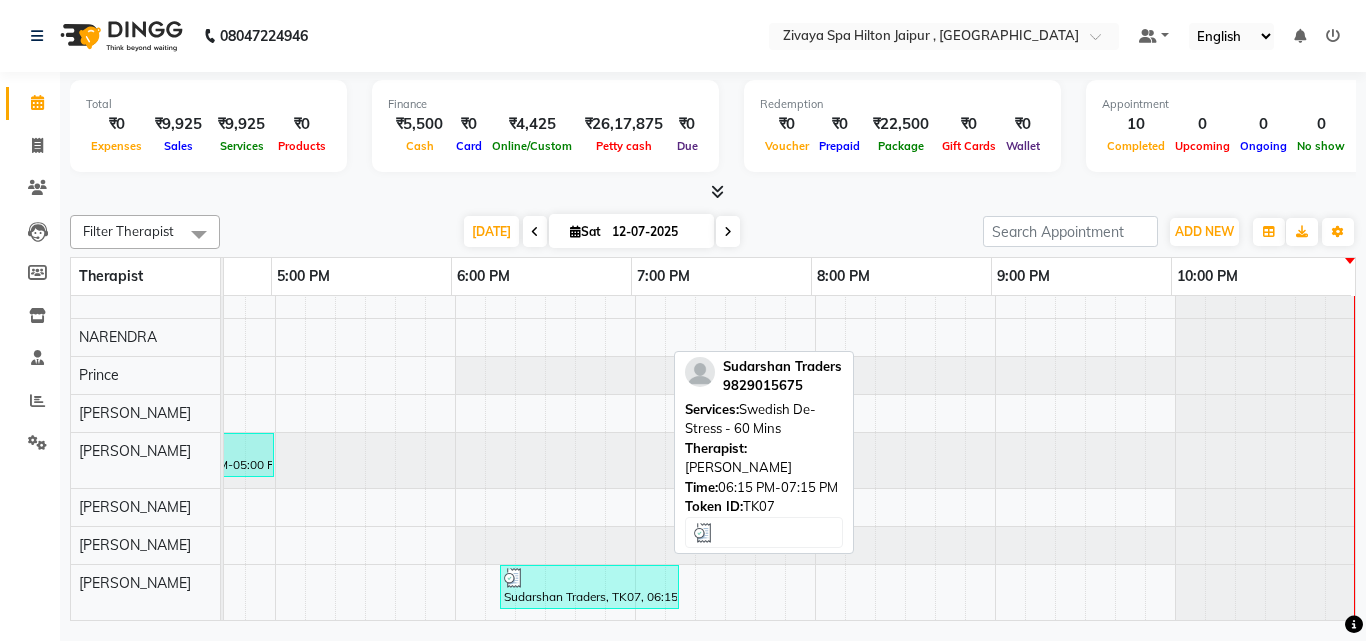 click at bounding box center (589, 578) 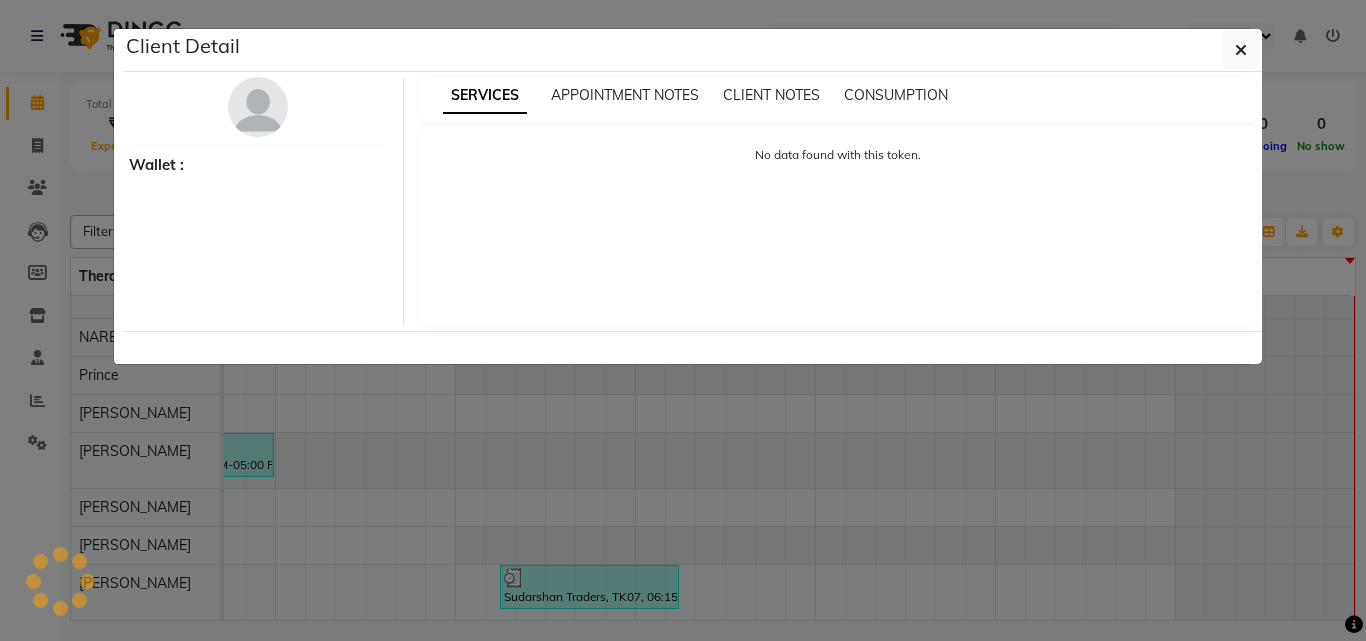 select on "3" 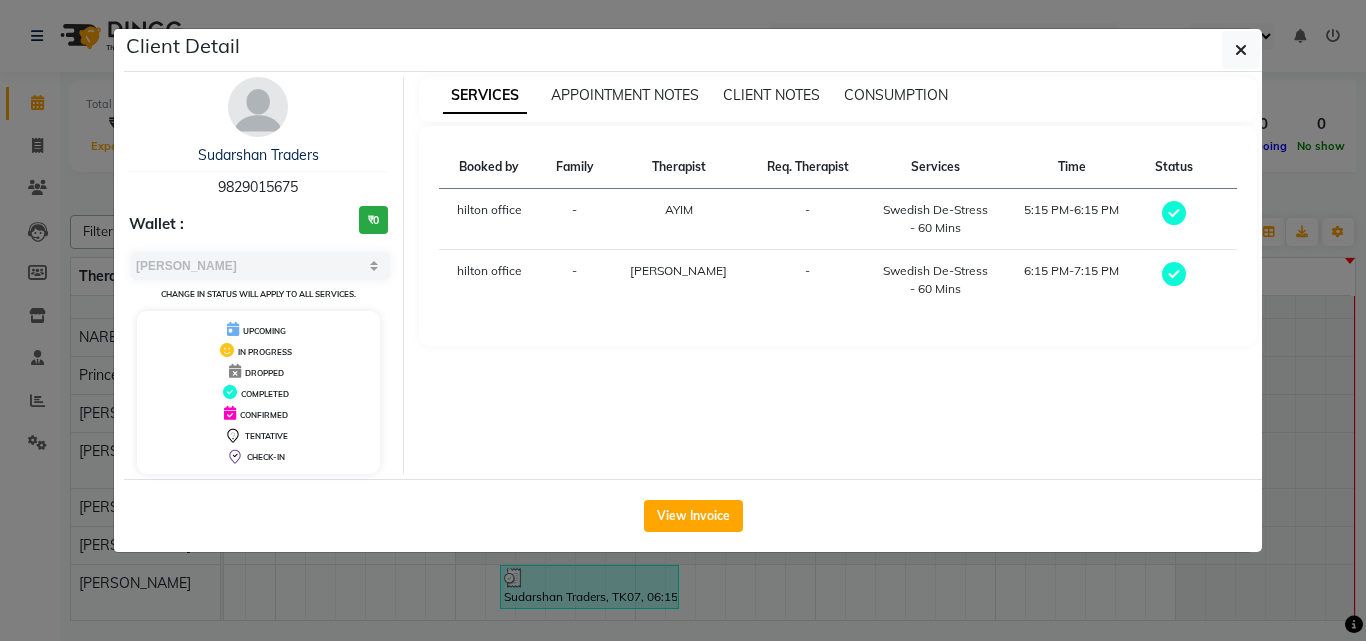 click on "View Invoice" 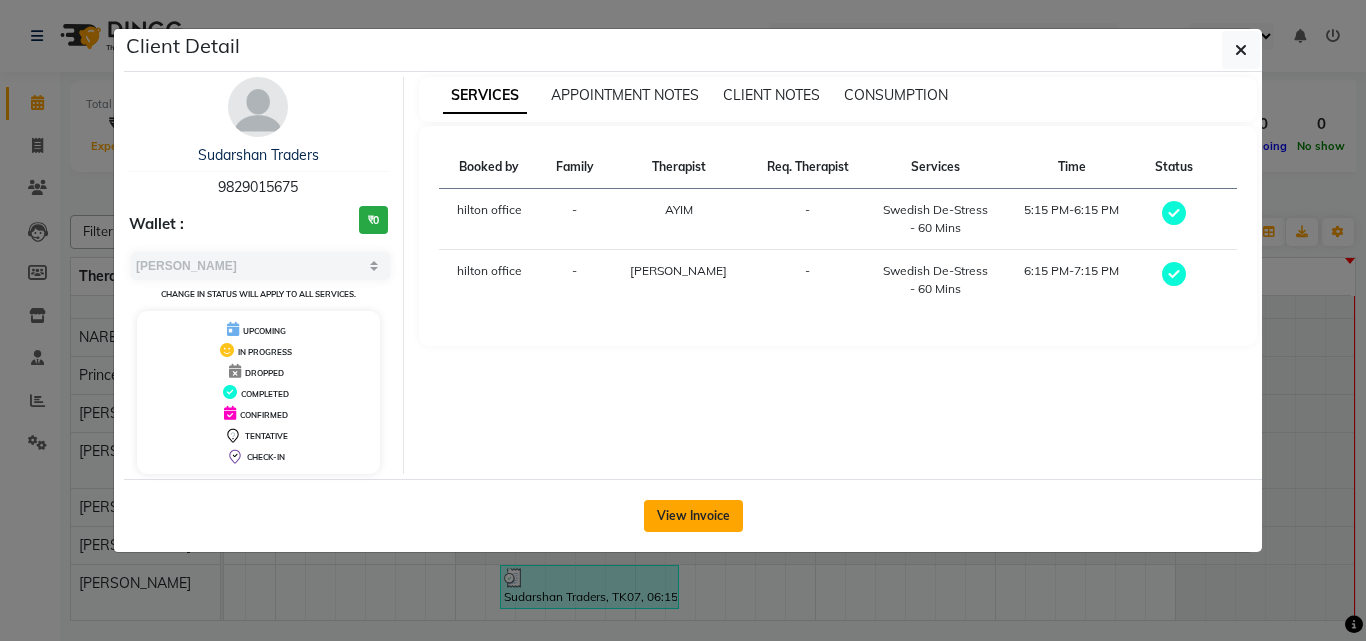 click on "View Invoice" 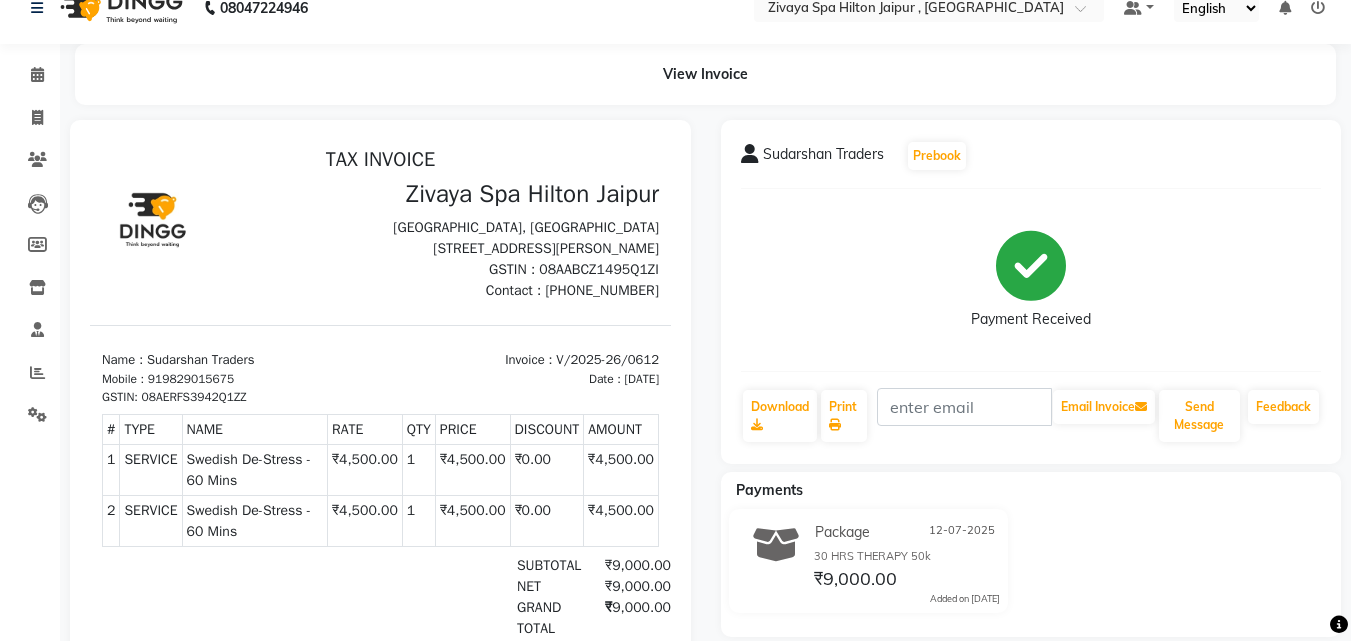 scroll, scrollTop: 0, scrollLeft: 0, axis: both 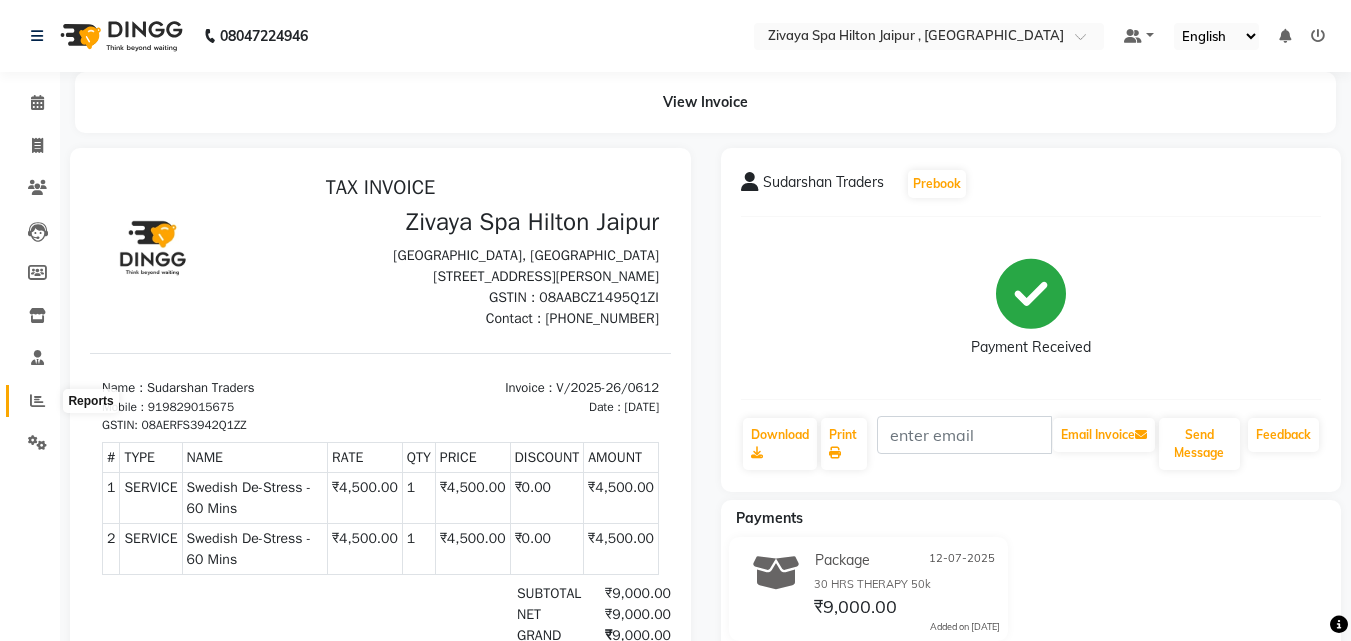 click 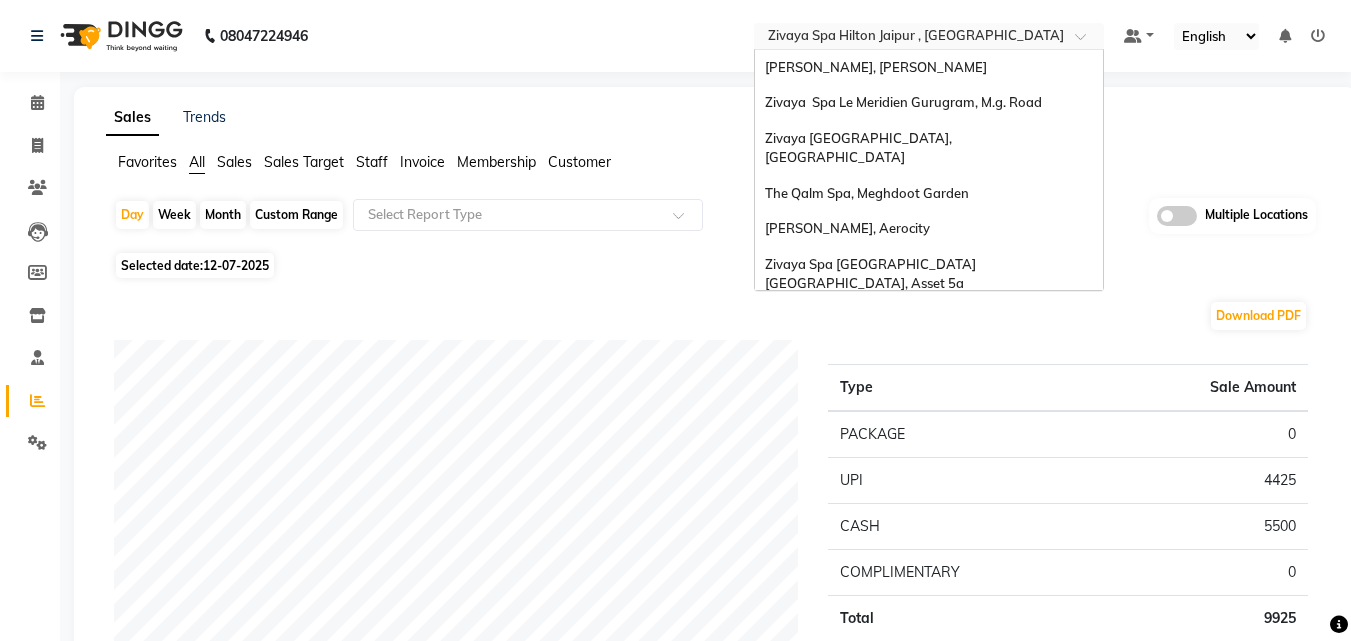 click at bounding box center (909, 38) 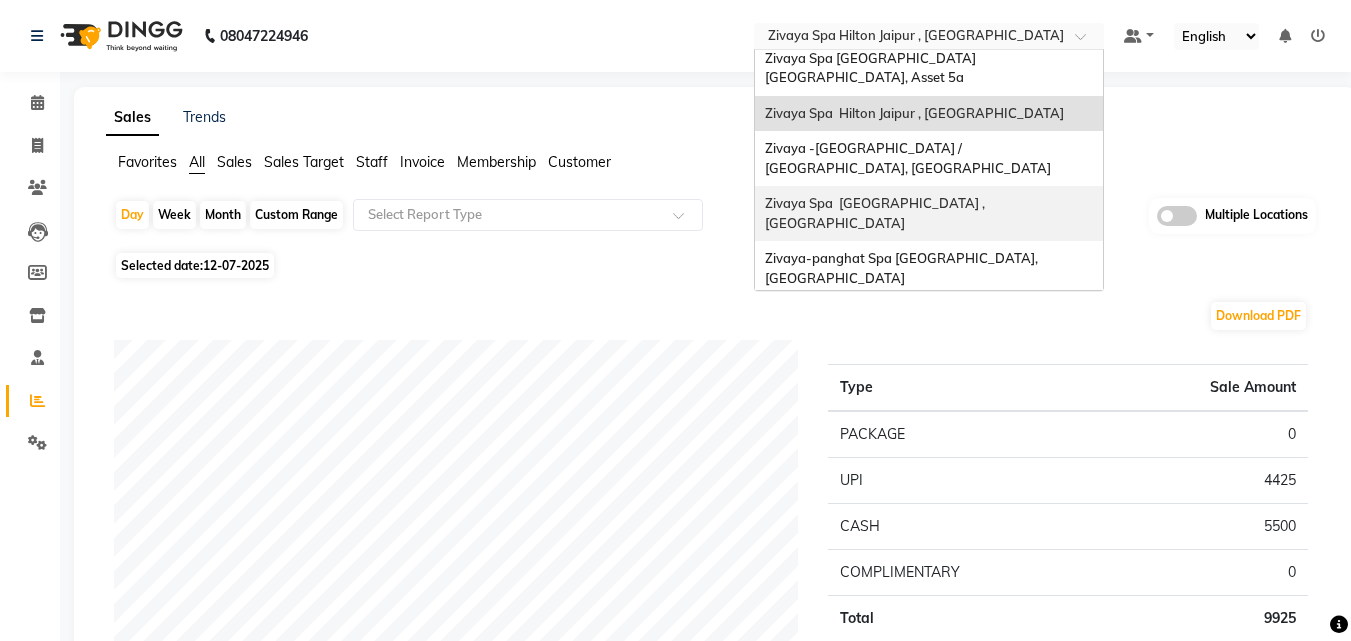 click on "Zivaya Spa  [GEOGRAPHIC_DATA] , [GEOGRAPHIC_DATA]" at bounding box center [876, 213] 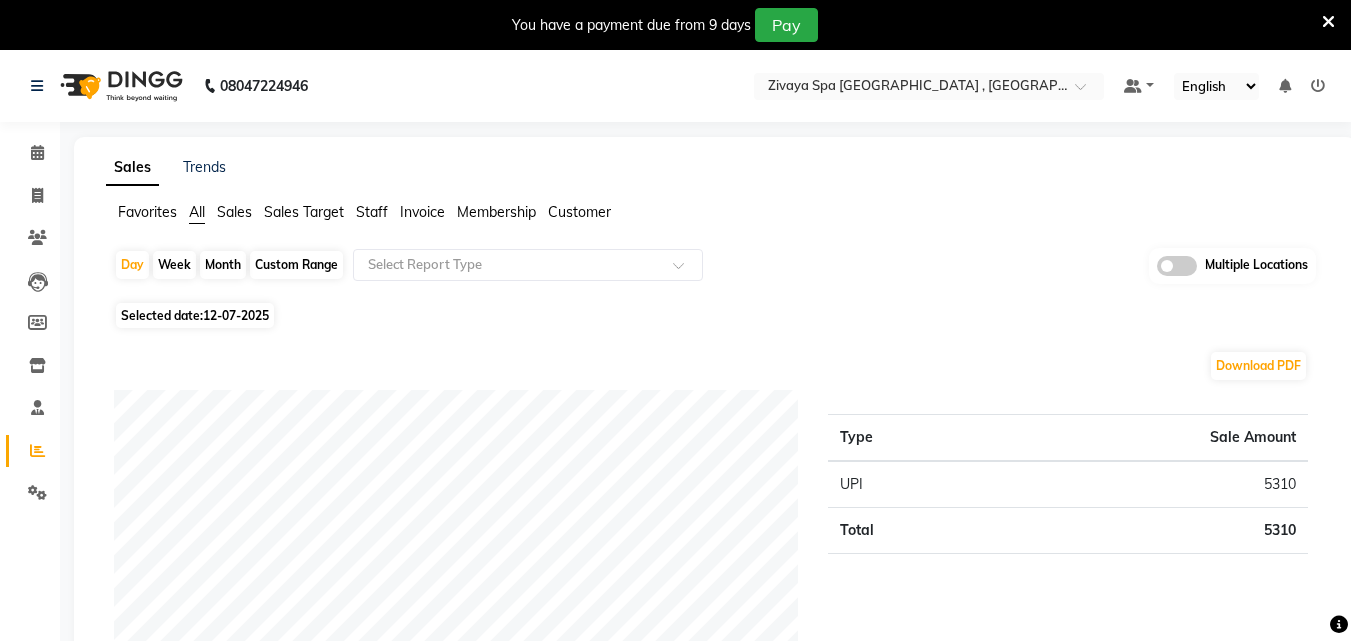 scroll, scrollTop: 0, scrollLeft: 0, axis: both 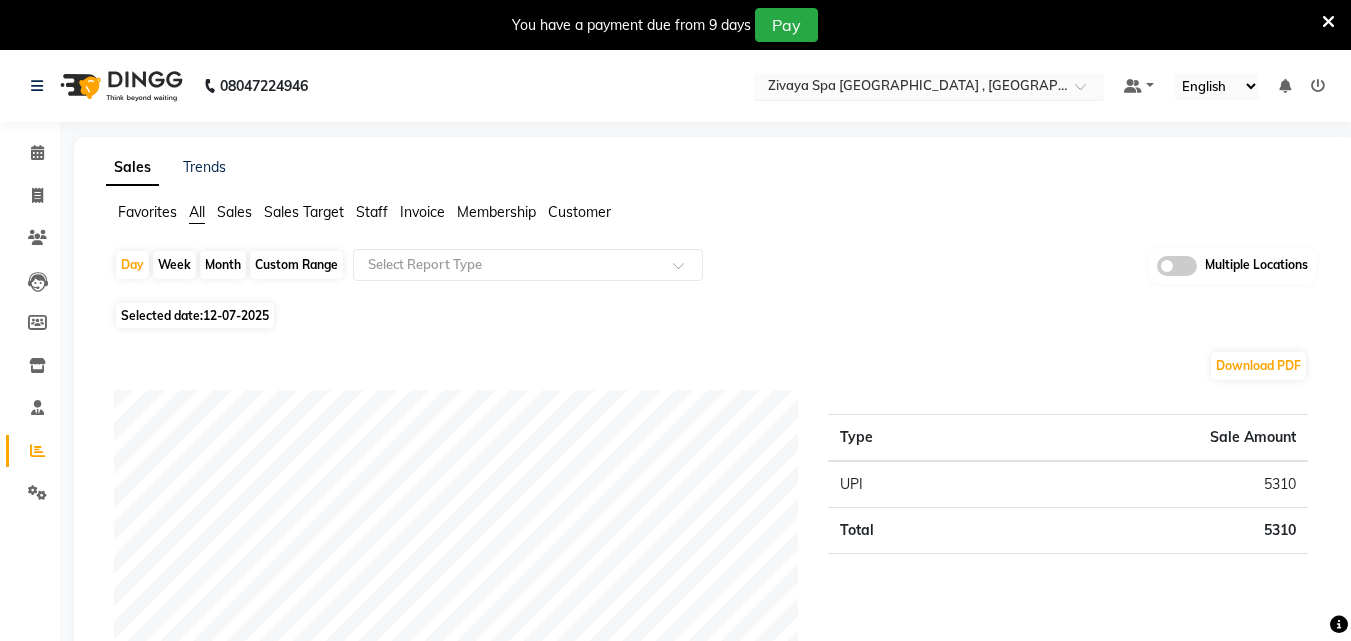 click at bounding box center (909, 88) 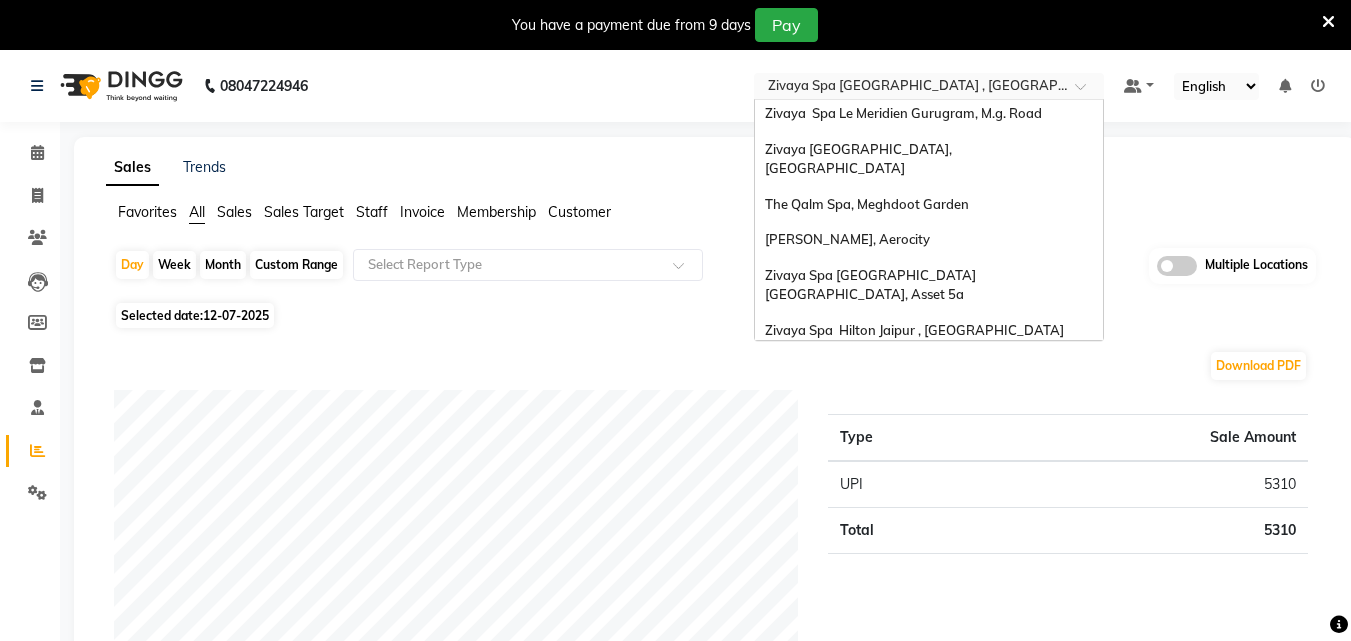 scroll, scrollTop: 0, scrollLeft: 0, axis: both 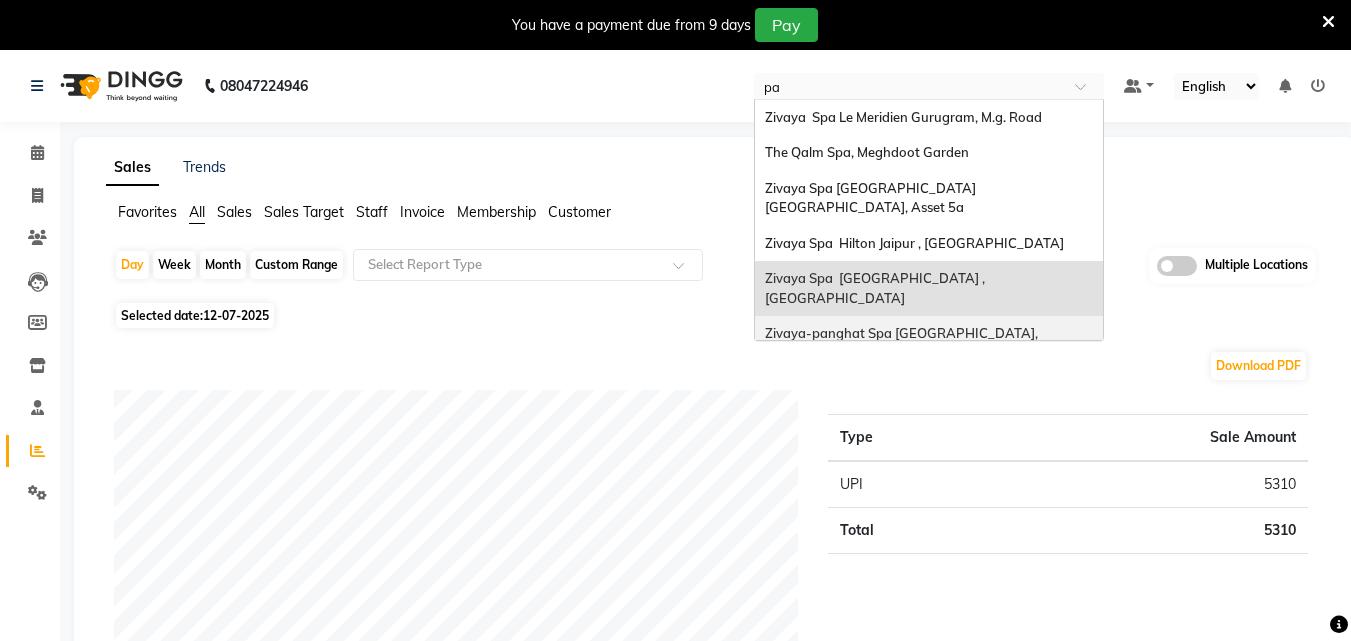 type on "pan" 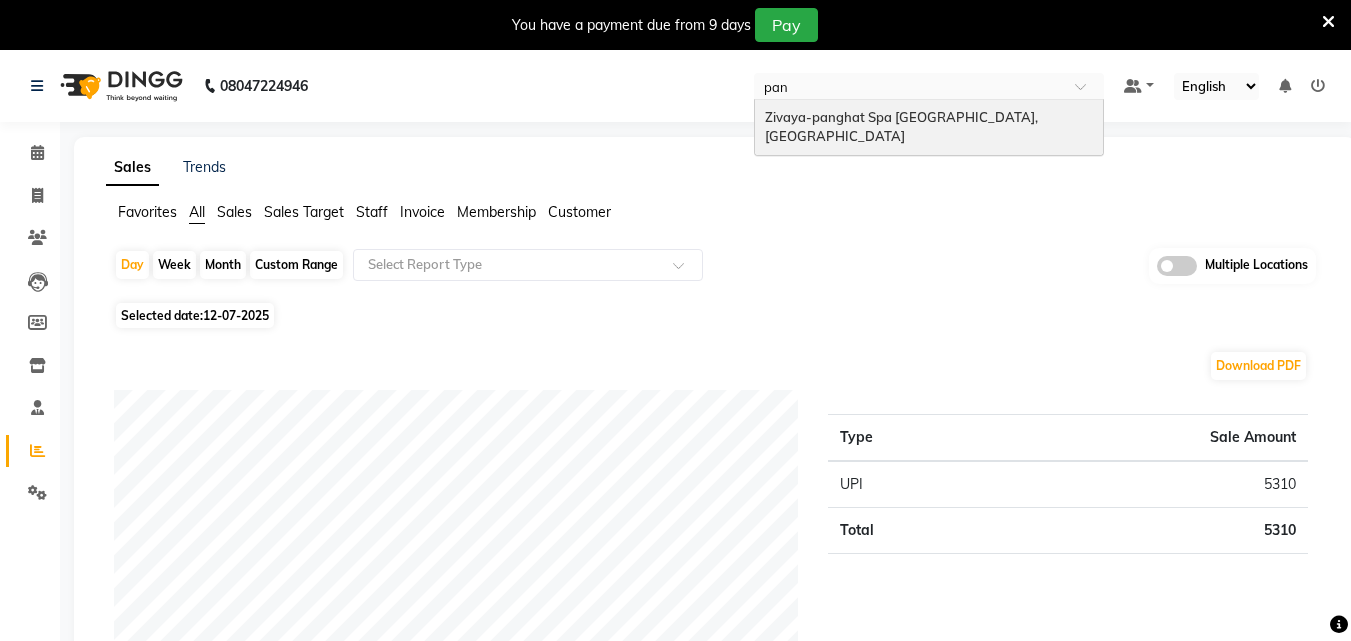 click on "Zivaya-panghat Spa [GEOGRAPHIC_DATA], [GEOGRAPHIC_DATA]" at bounding box center [929, 127] 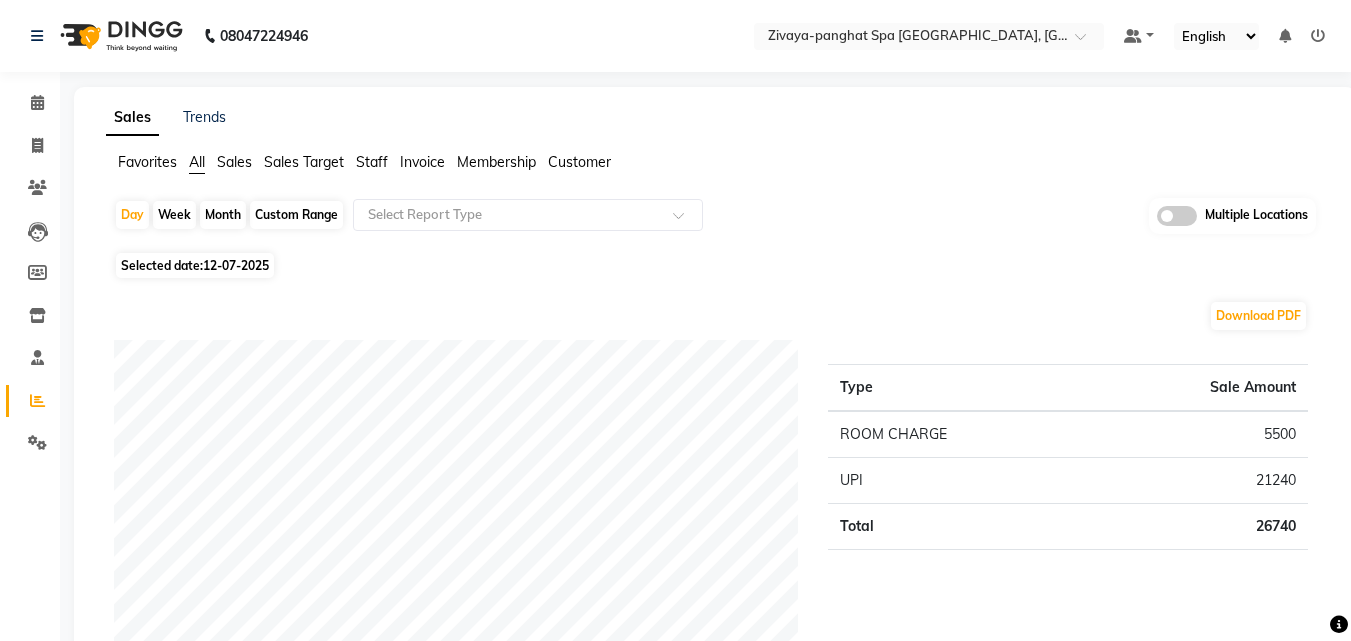 scroll, scrollTop: 0, scrollLeft: 0, axis: both 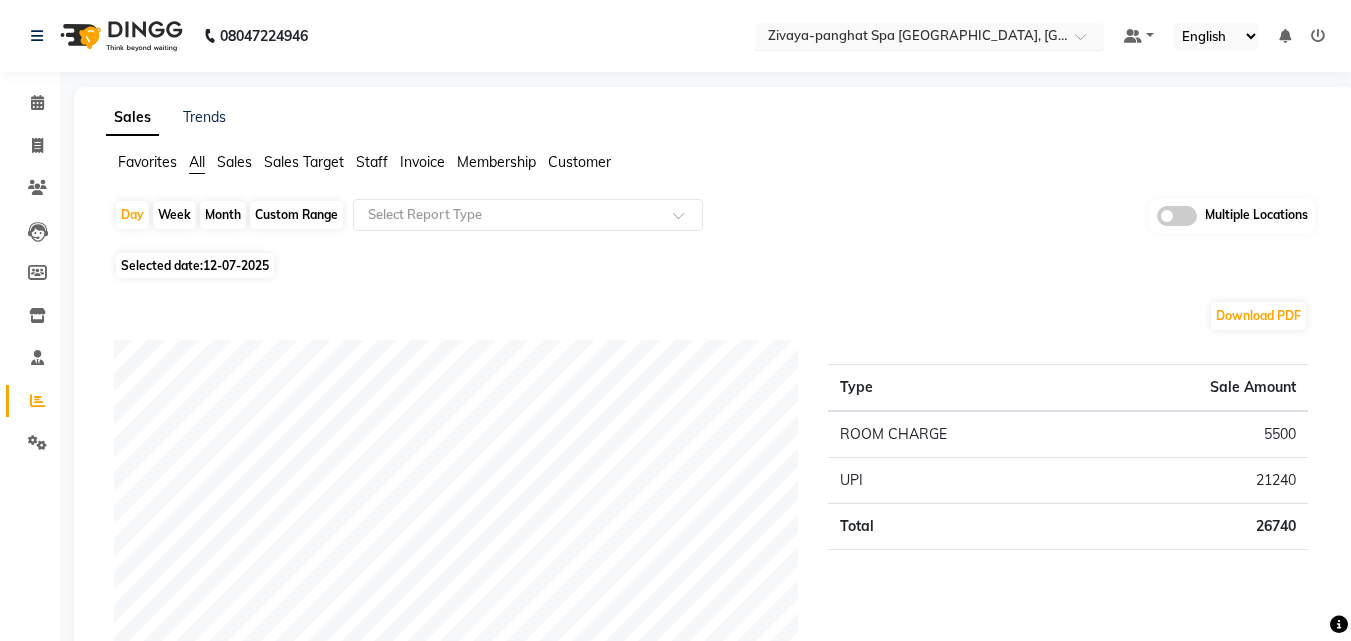 click at bounding box center [909, 38] 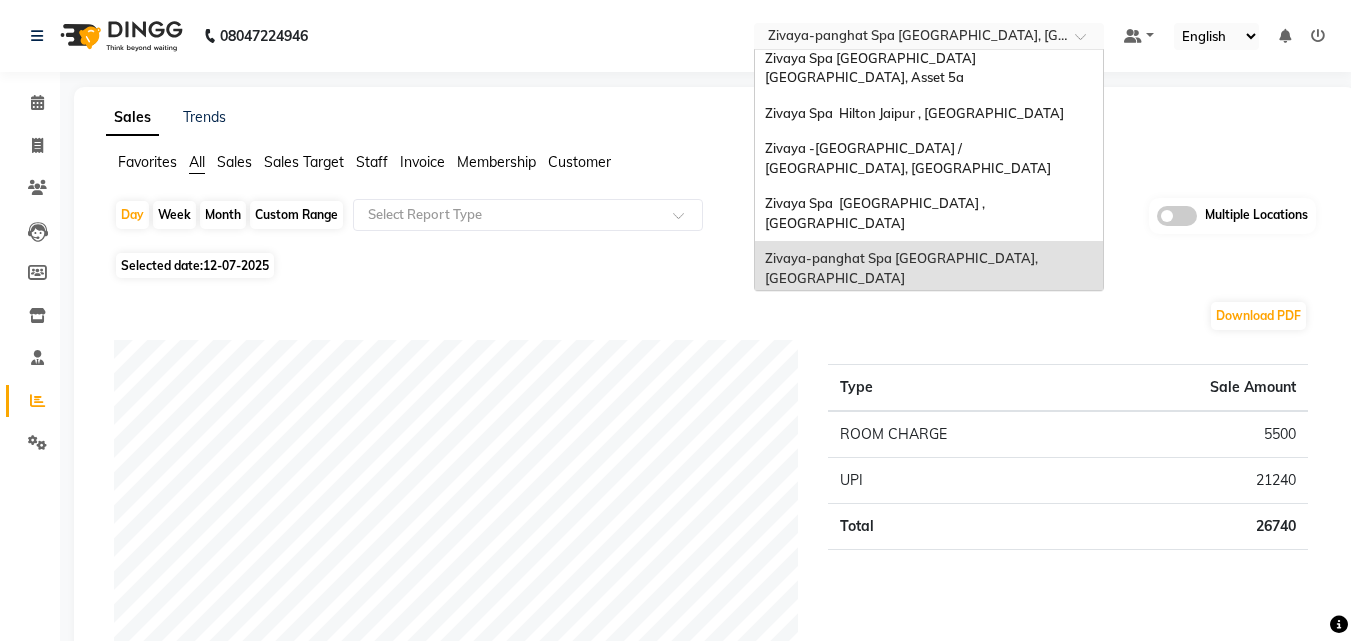 scroll, scrollTop: 0, scrollLeft: 0, axis: both 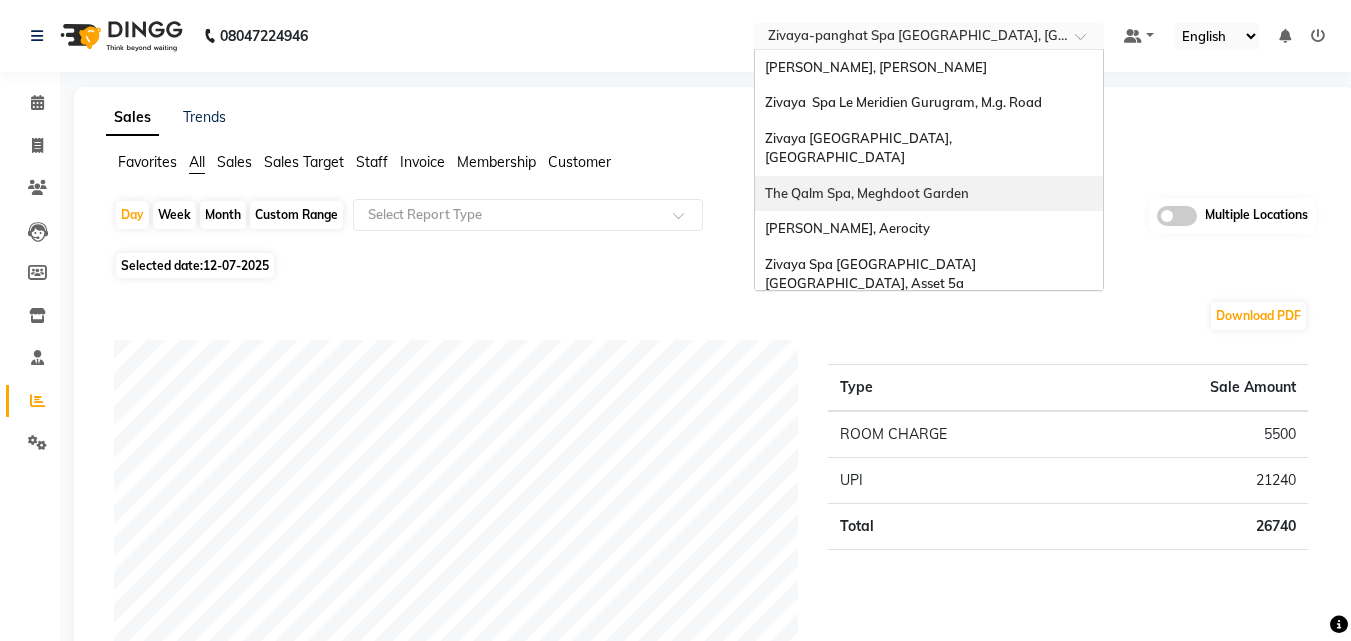 click on "The Qalm Spa, Meghdoot Garden" at bounding box center [929, 194] 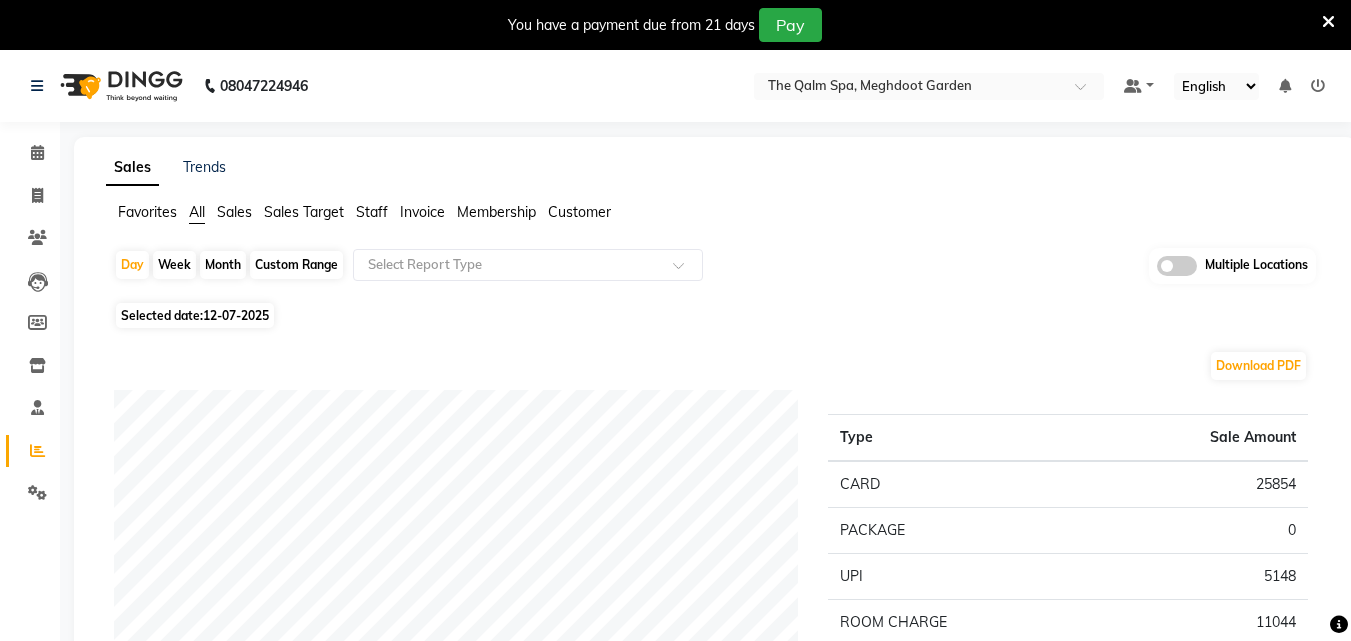 scroll, scrollTop: 0, scrollLeft: 0, axis: both 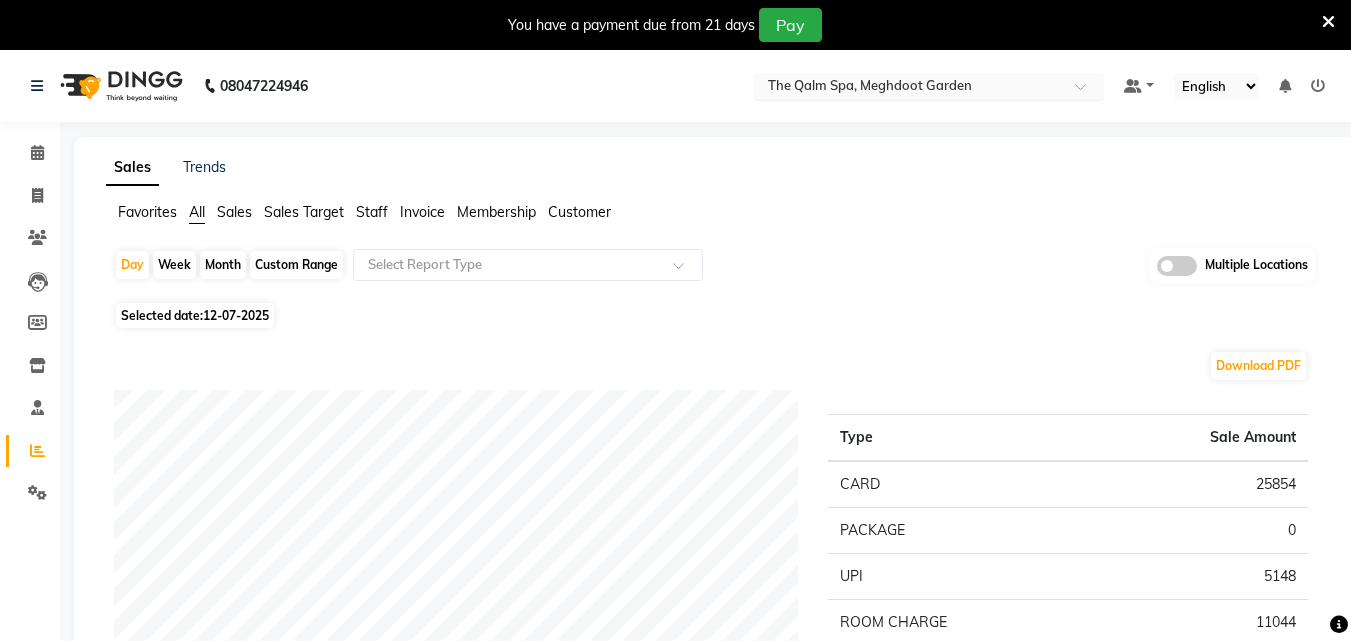 click at bounding box center [909, 88] 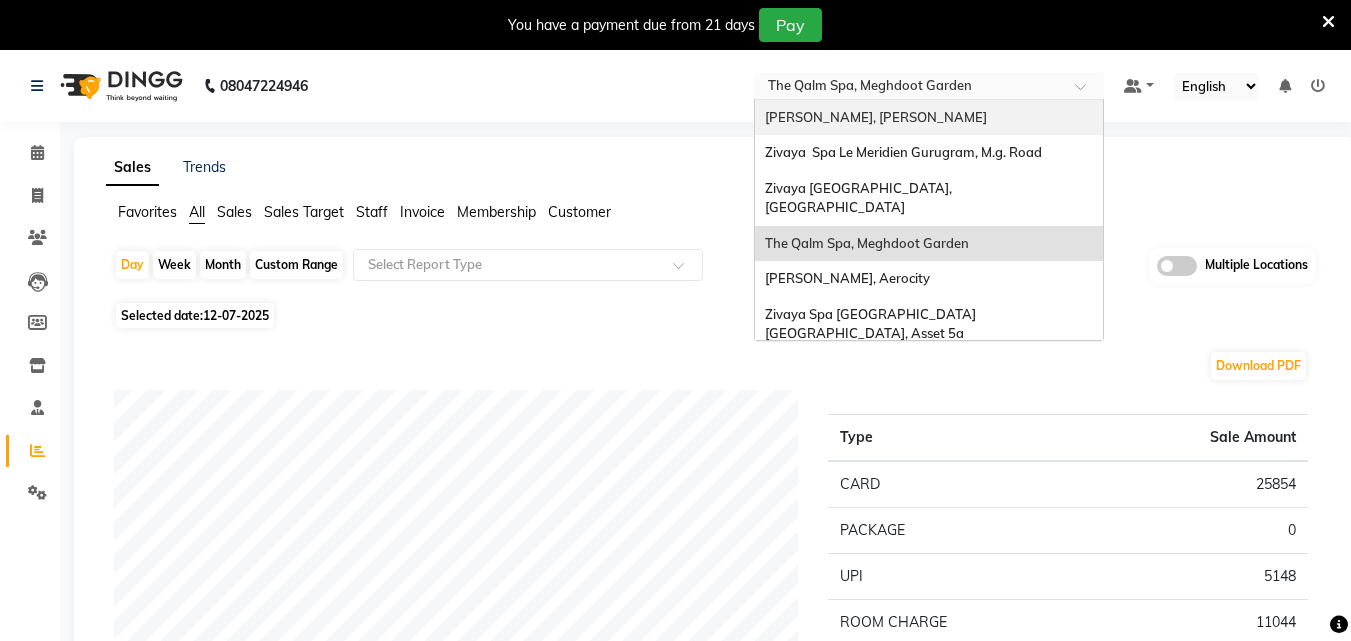 click on "[PERSON_NAME], [PERSON_NAME]" at bounding box center (876, 117) 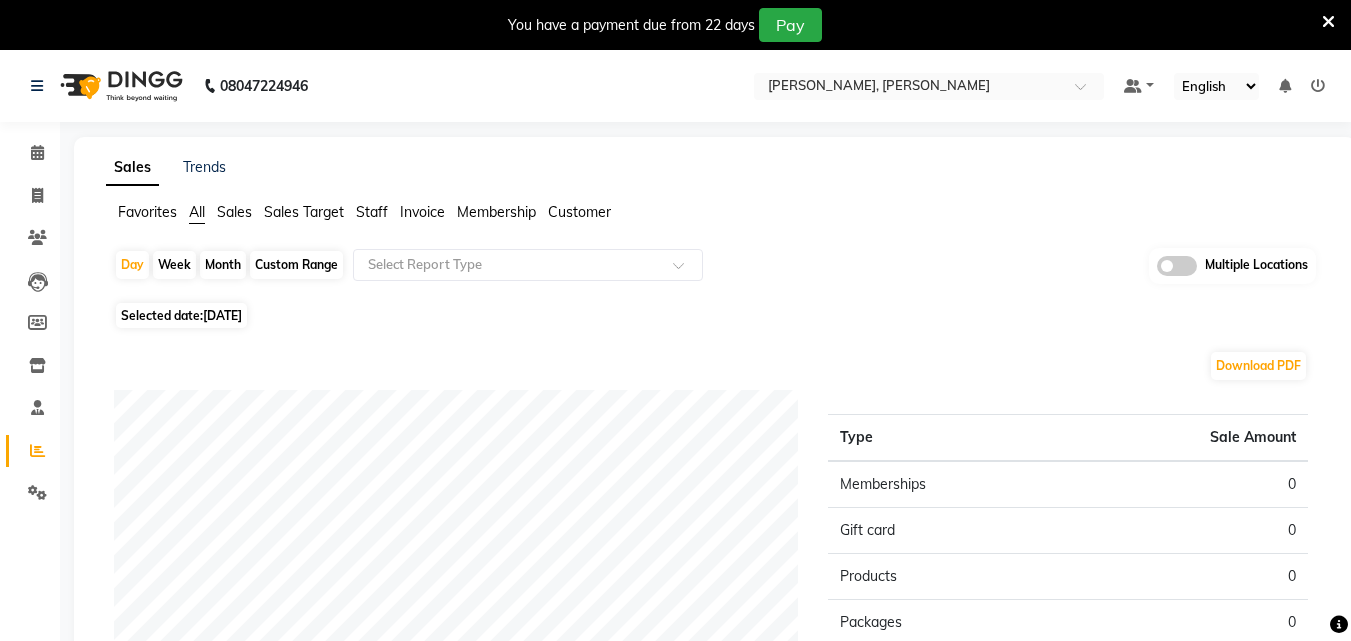 scroll, scrollTop: 0, scrollLeft: 0, axis: both 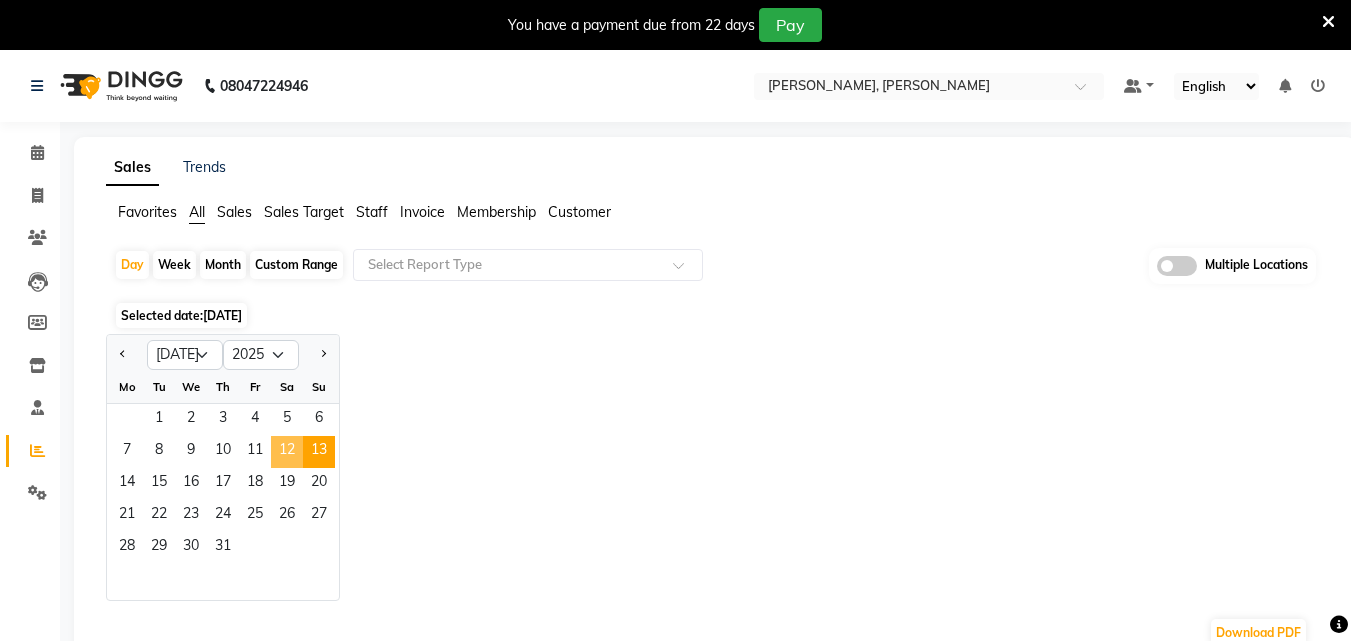 click on "12" 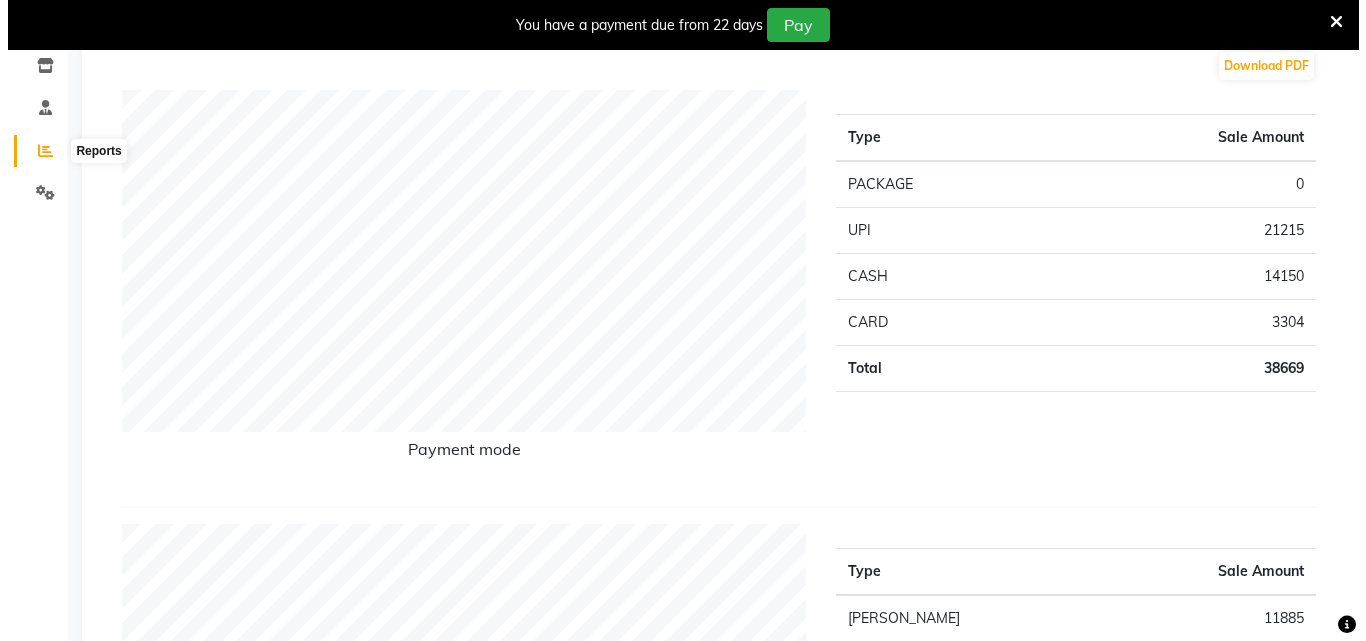 scroll, scrollTop: 0, scrollLeft: 0, axis: both 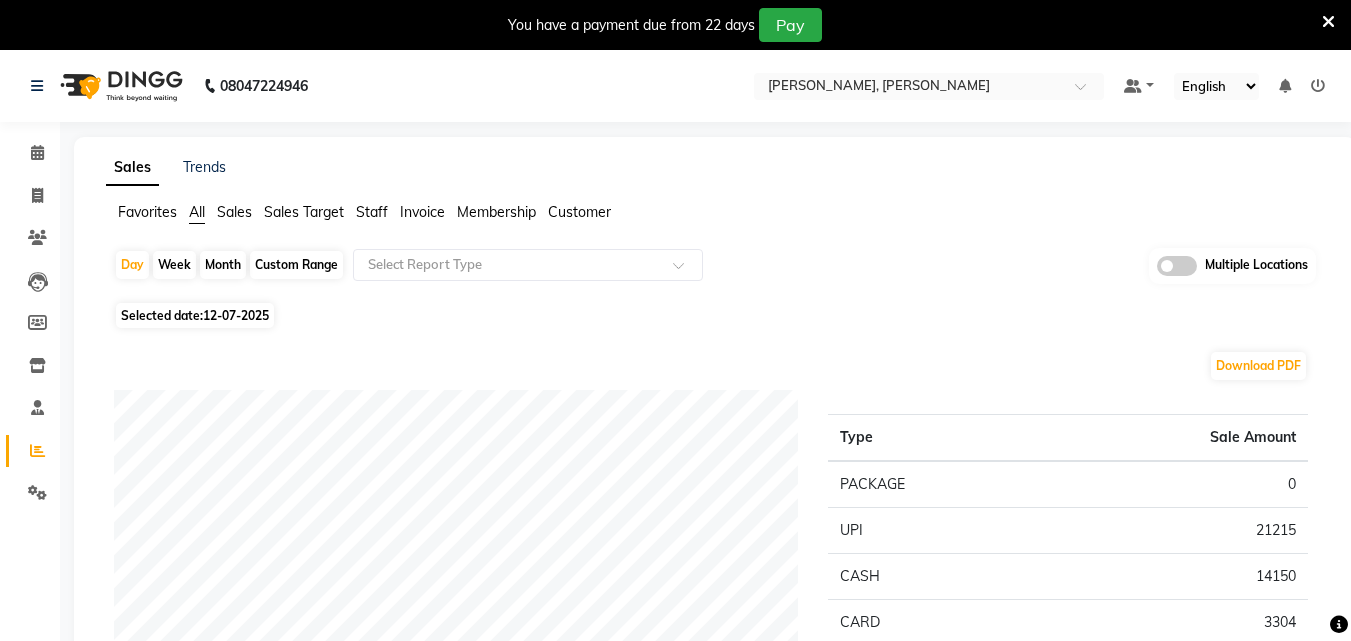 click at bounding box center (1328, 21) 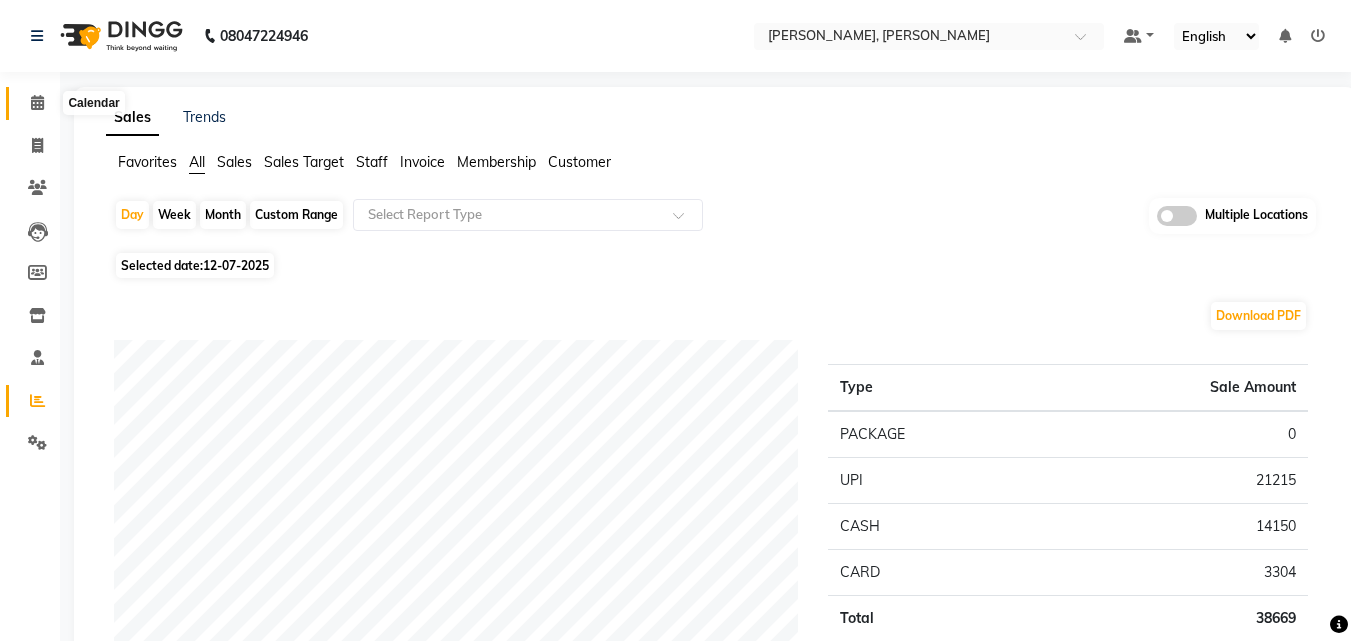 click 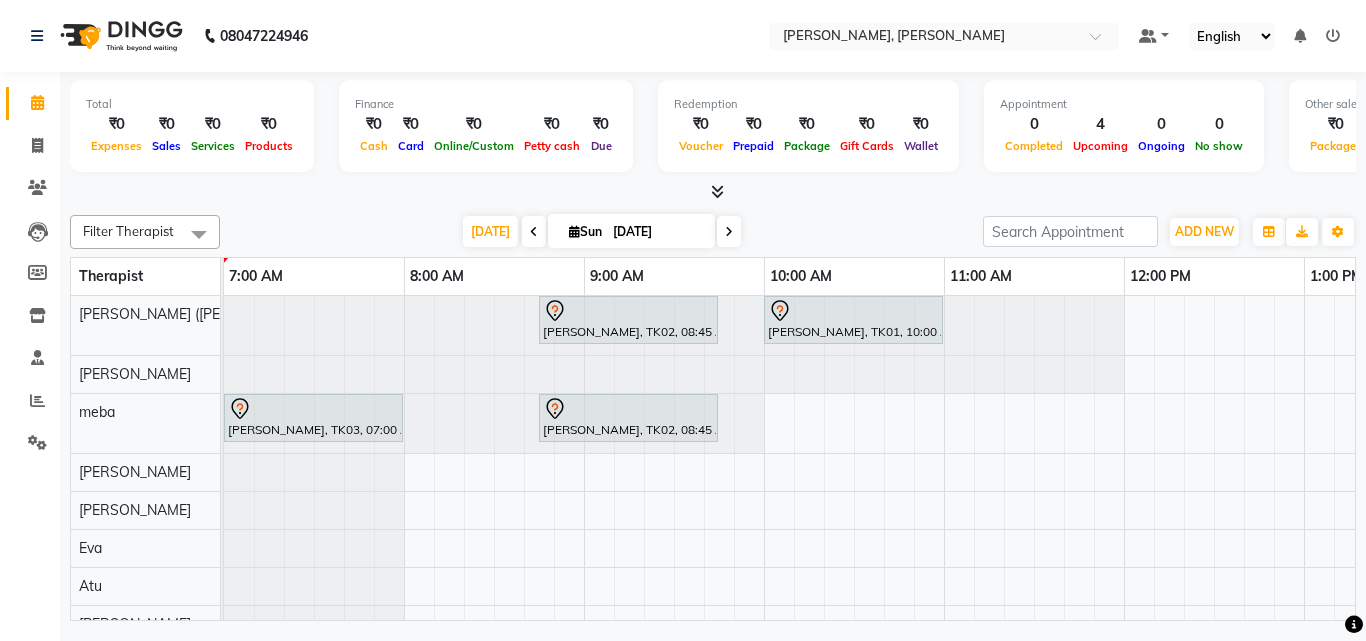 scroll, scrollTop: 0, scrollLeft: 894, axis: horizontal 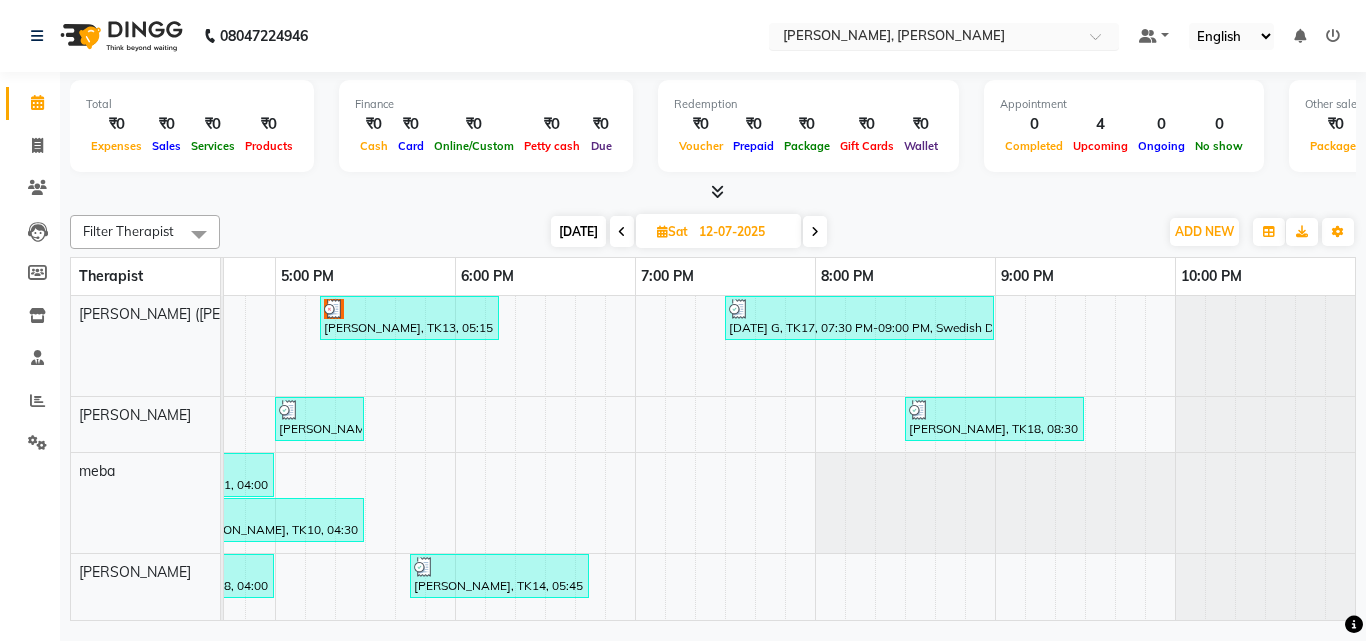 click at bounding box center (924, 38) 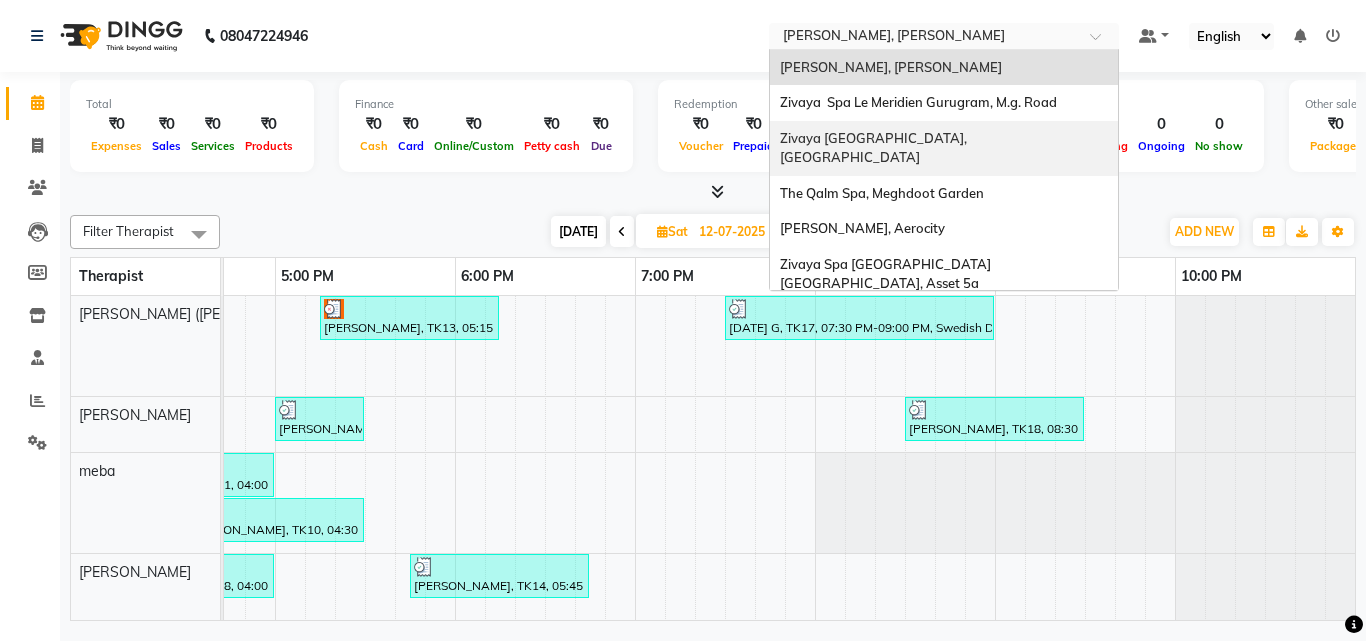 click on "Zivaya [GEOGRAPHIC_DATA],  [GEOGRAPHIC_DATA]" at bounding box center (876, 148) 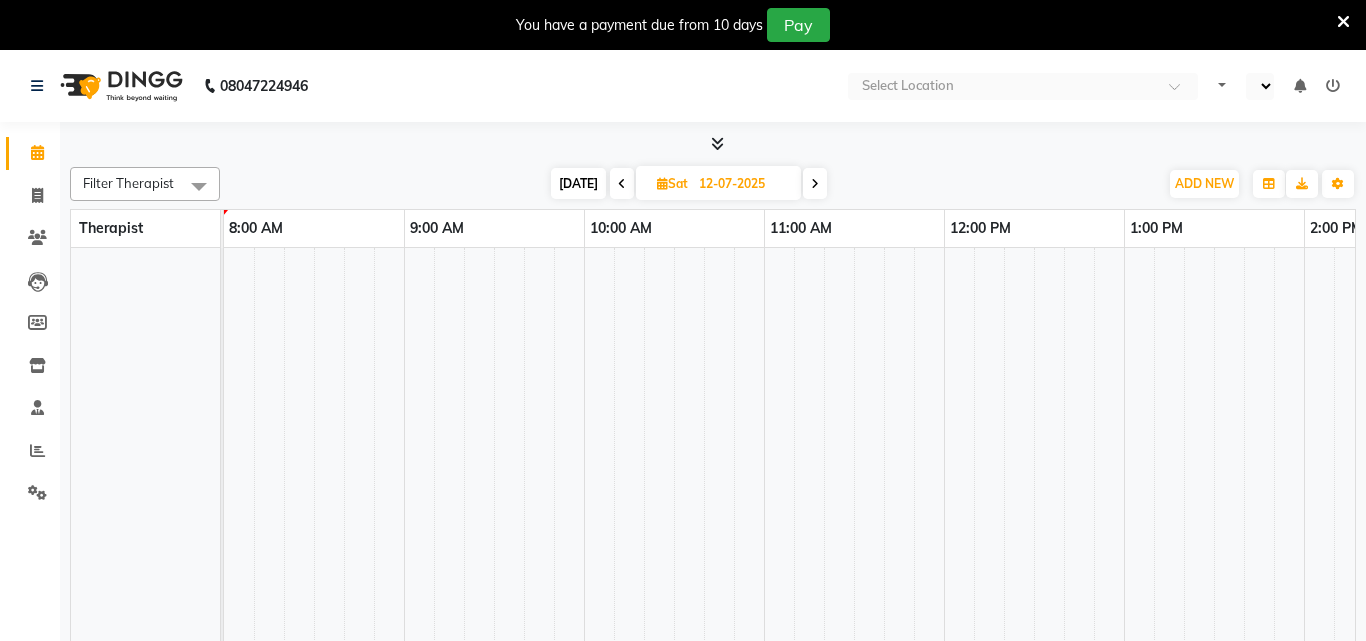 select on "en" 